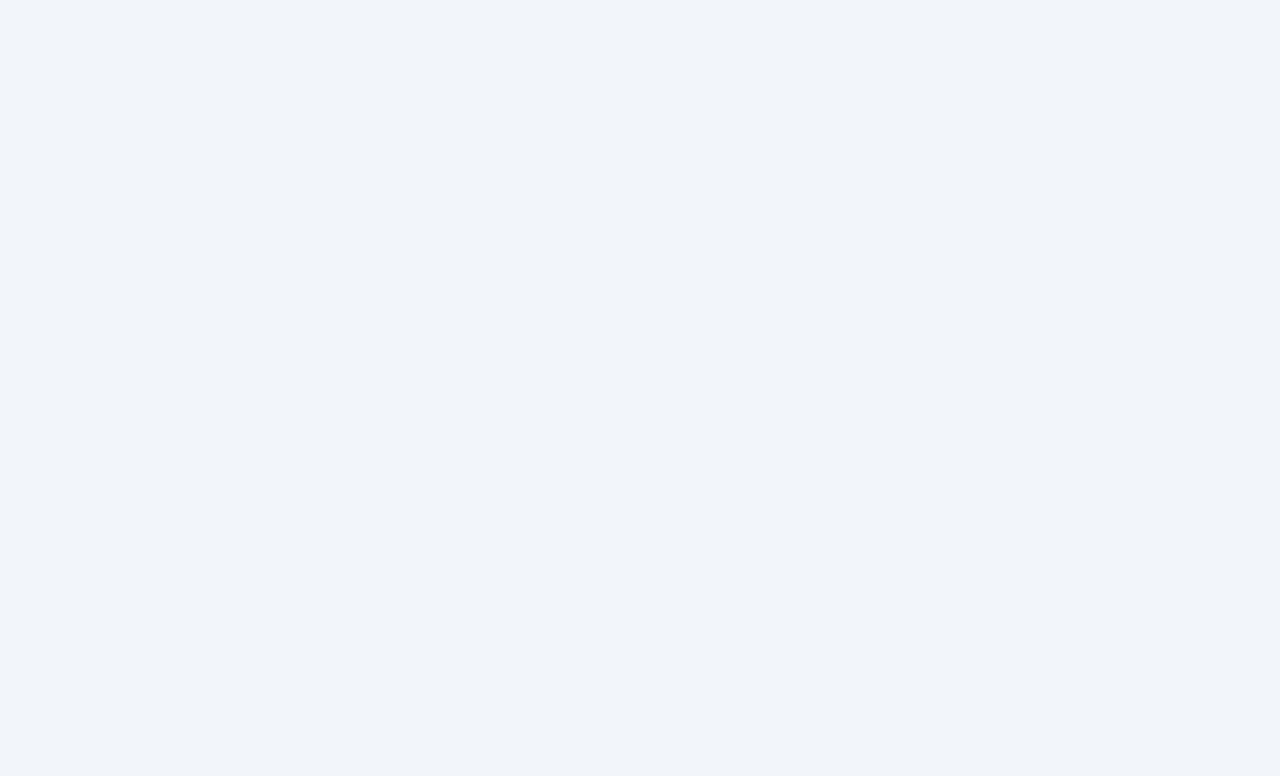 scroll, scrollTop: 0, scrollLeft: 0, axis: both 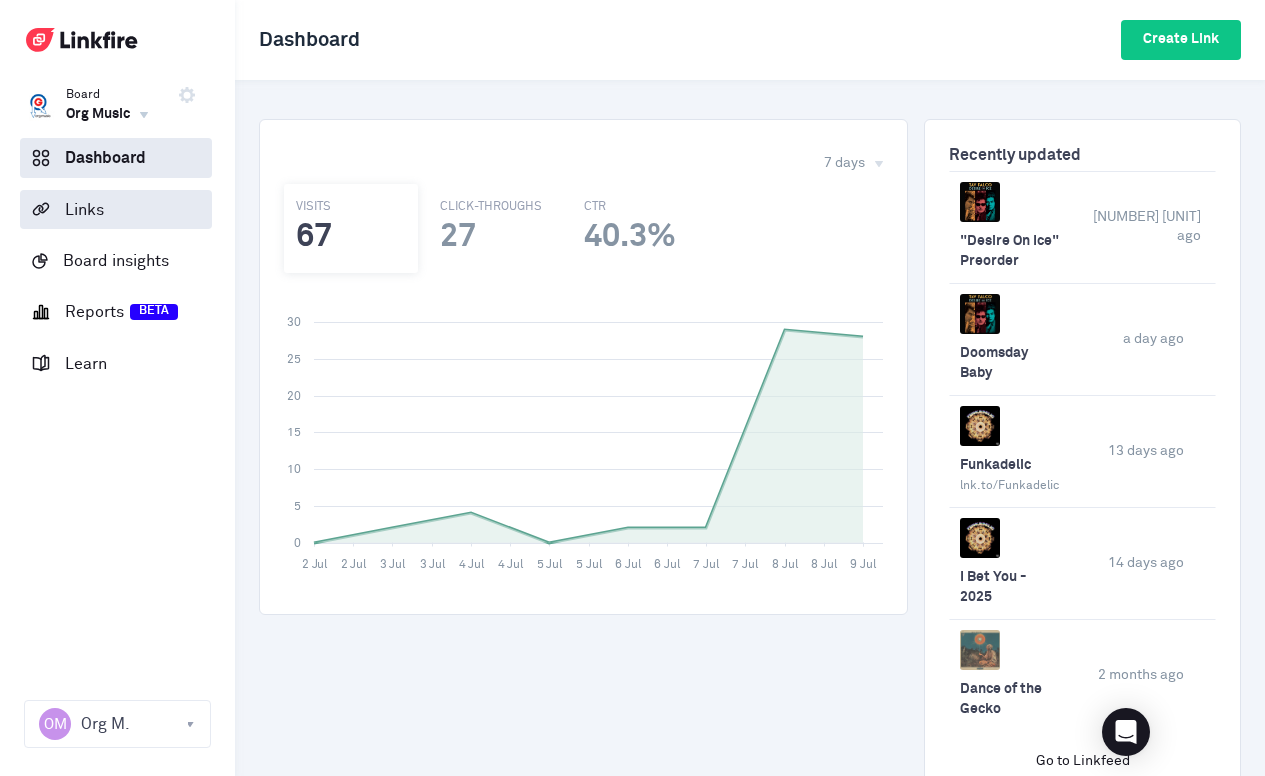 click on "Links" at bounding box center (116, 209) 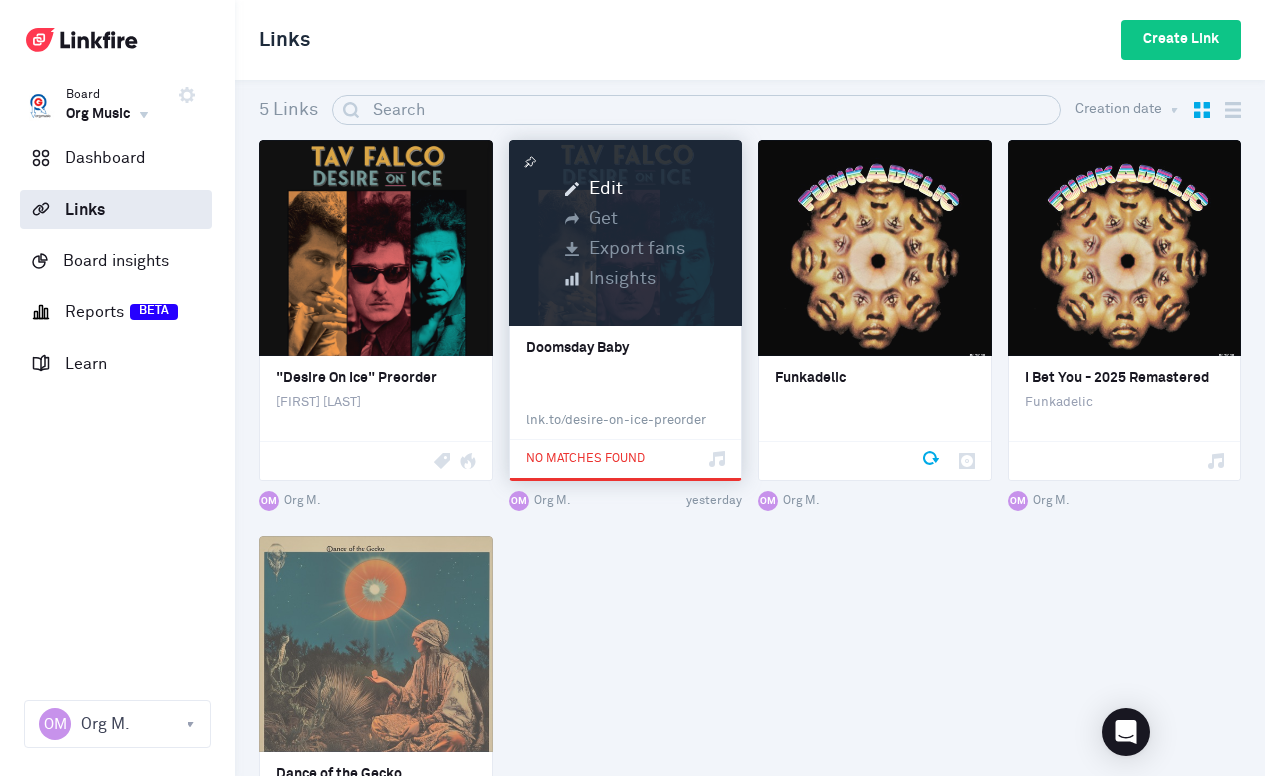 click on "Export fans" at bounding box center (625, 249) 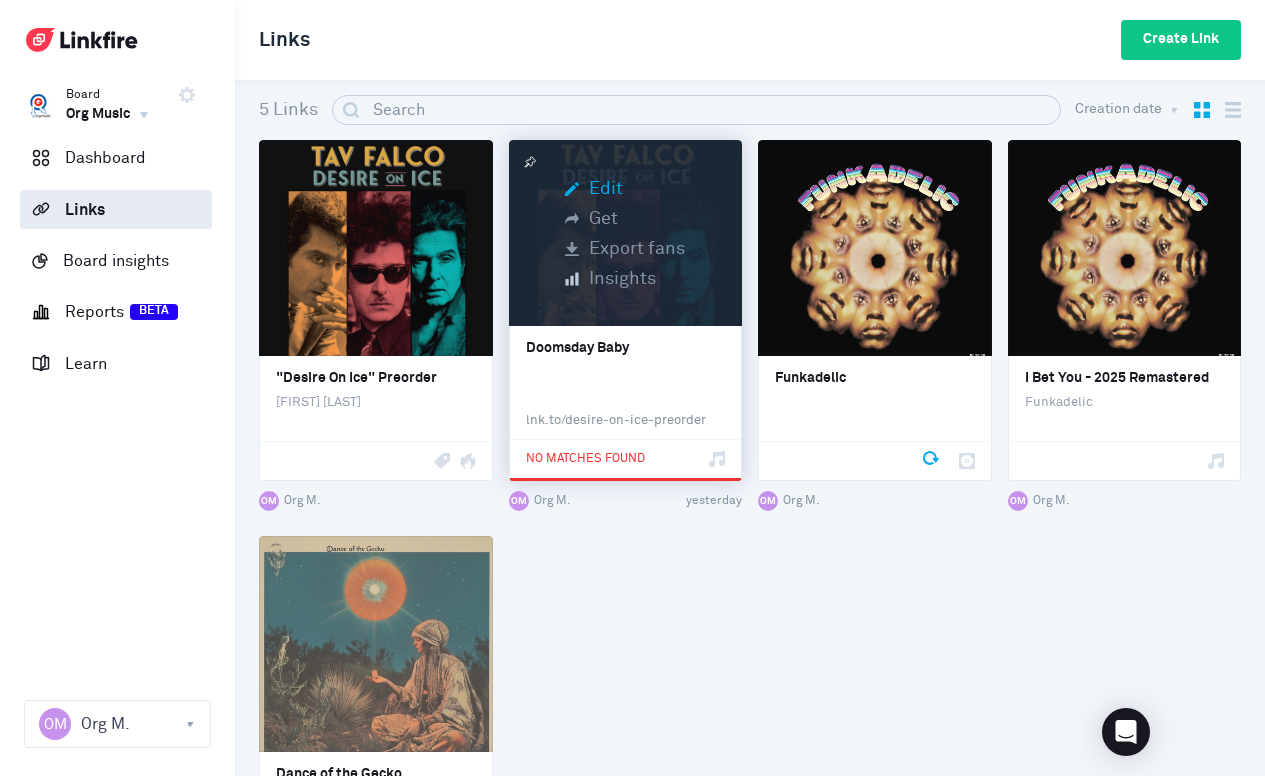click on "Edit" at bounding box center [625, 189] 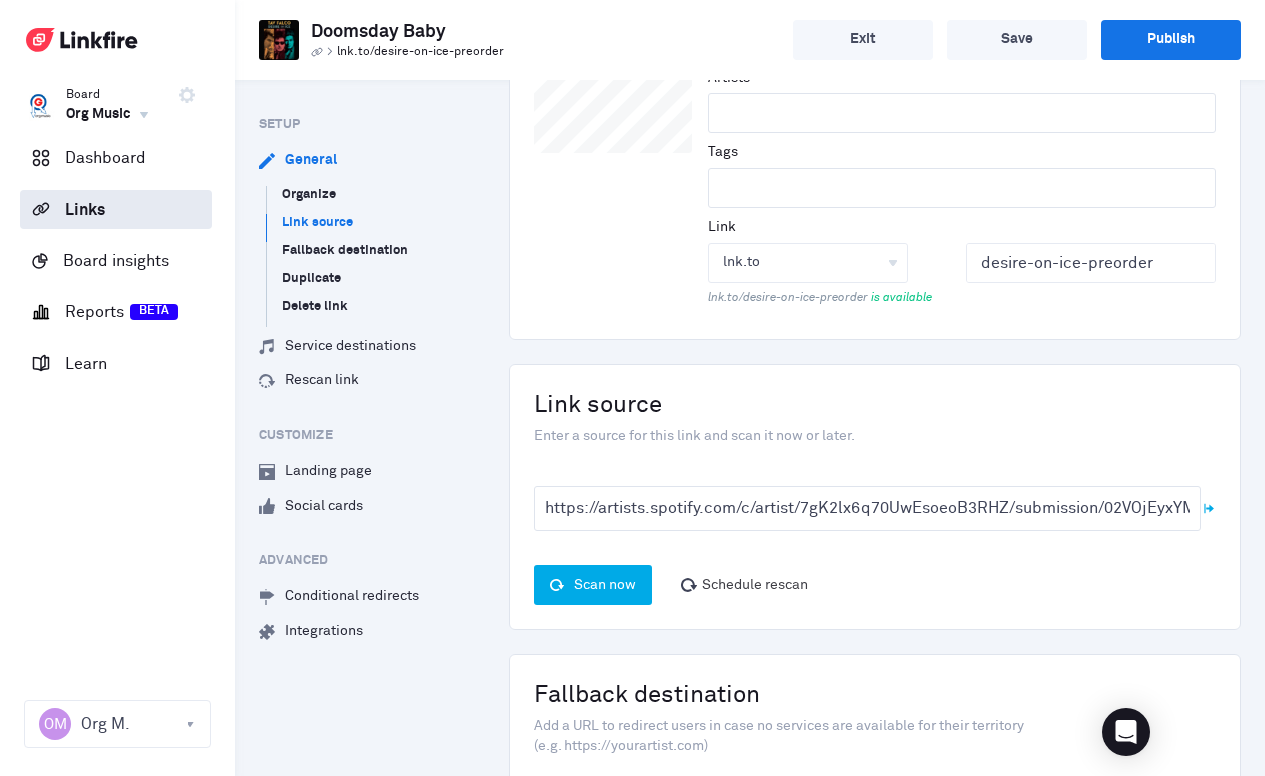 scroll, scrollTop: 227, scrollLeft: 0, axis: vertical 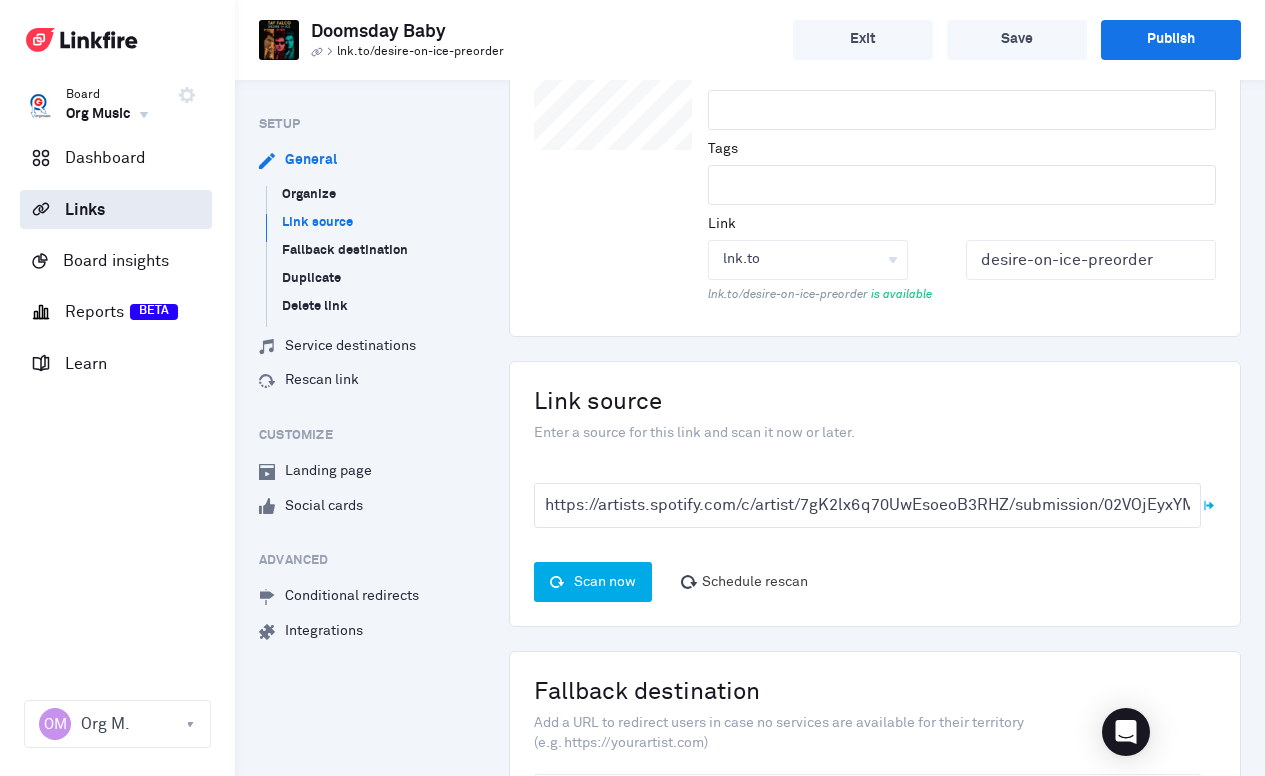 click on "Scan now" at bounding box center [593, 582] 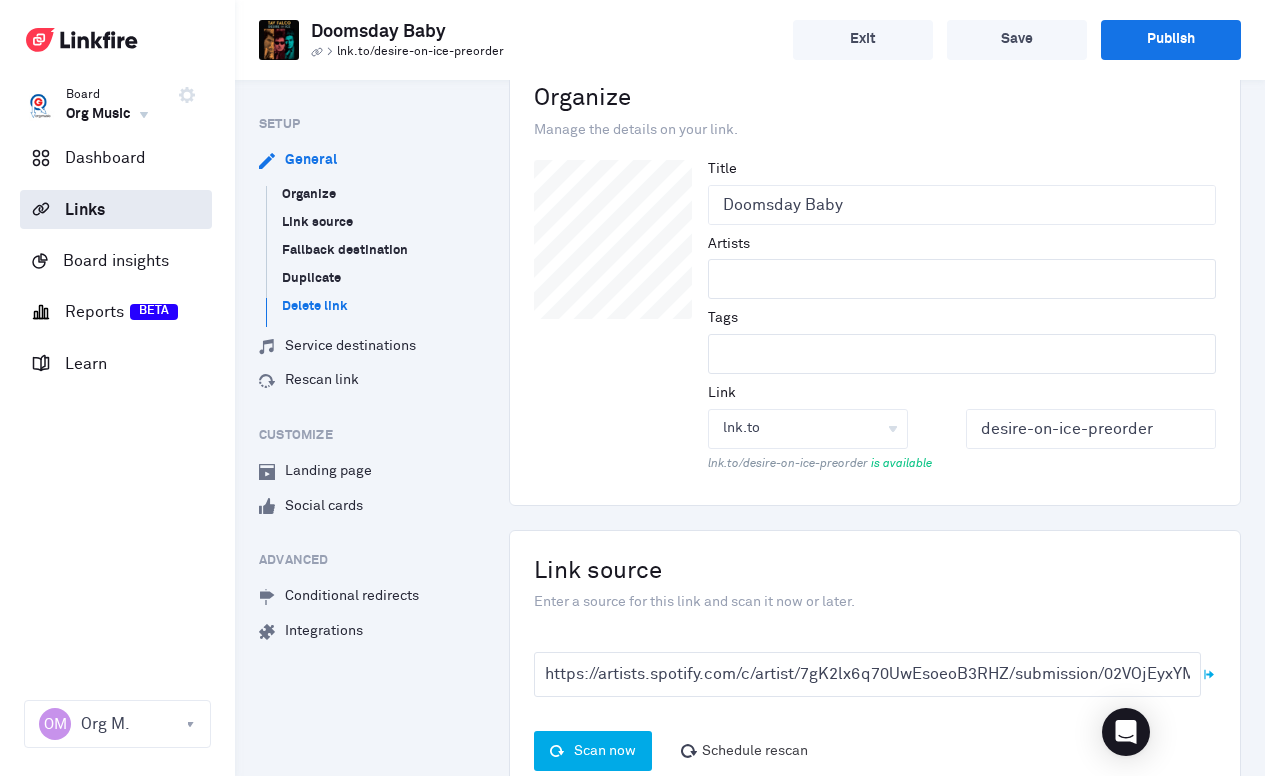 scroll, scrollTop: 0, scrollLeft: 0, axis: both 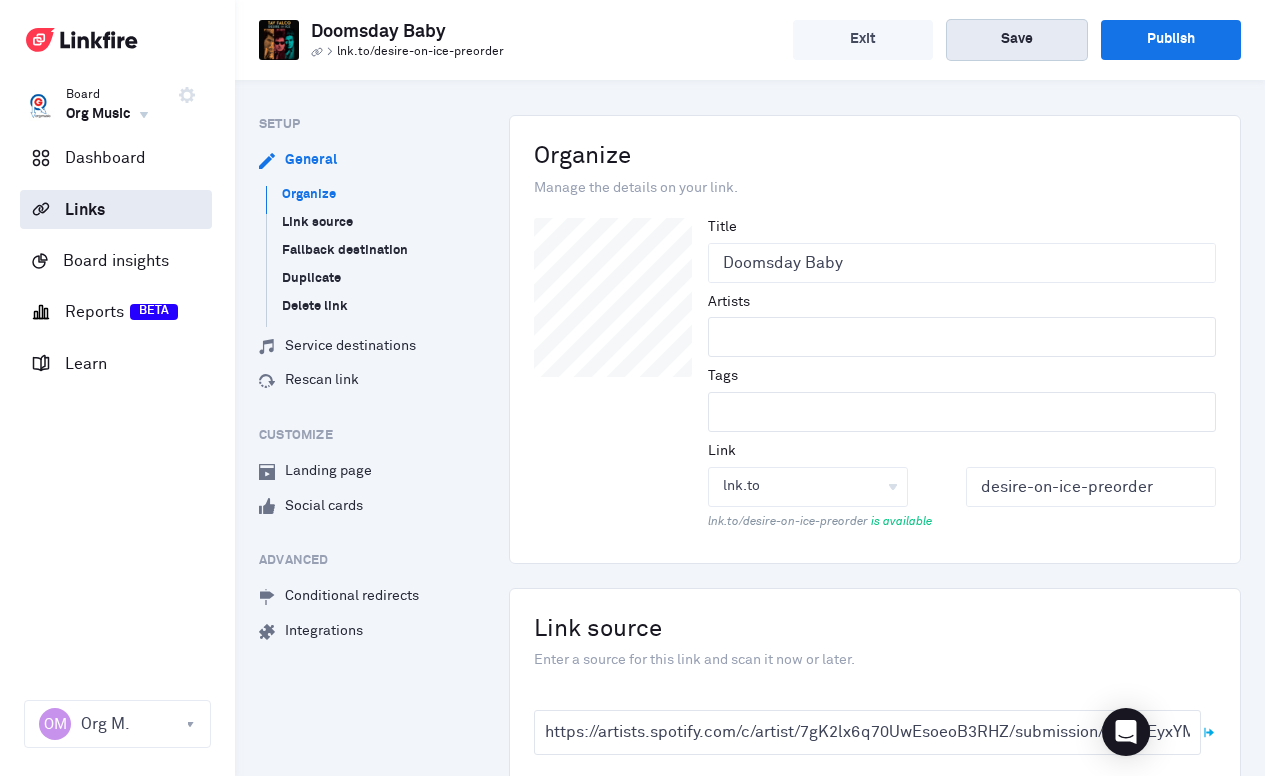 click on "Save" at bounding box center (1017, 40) 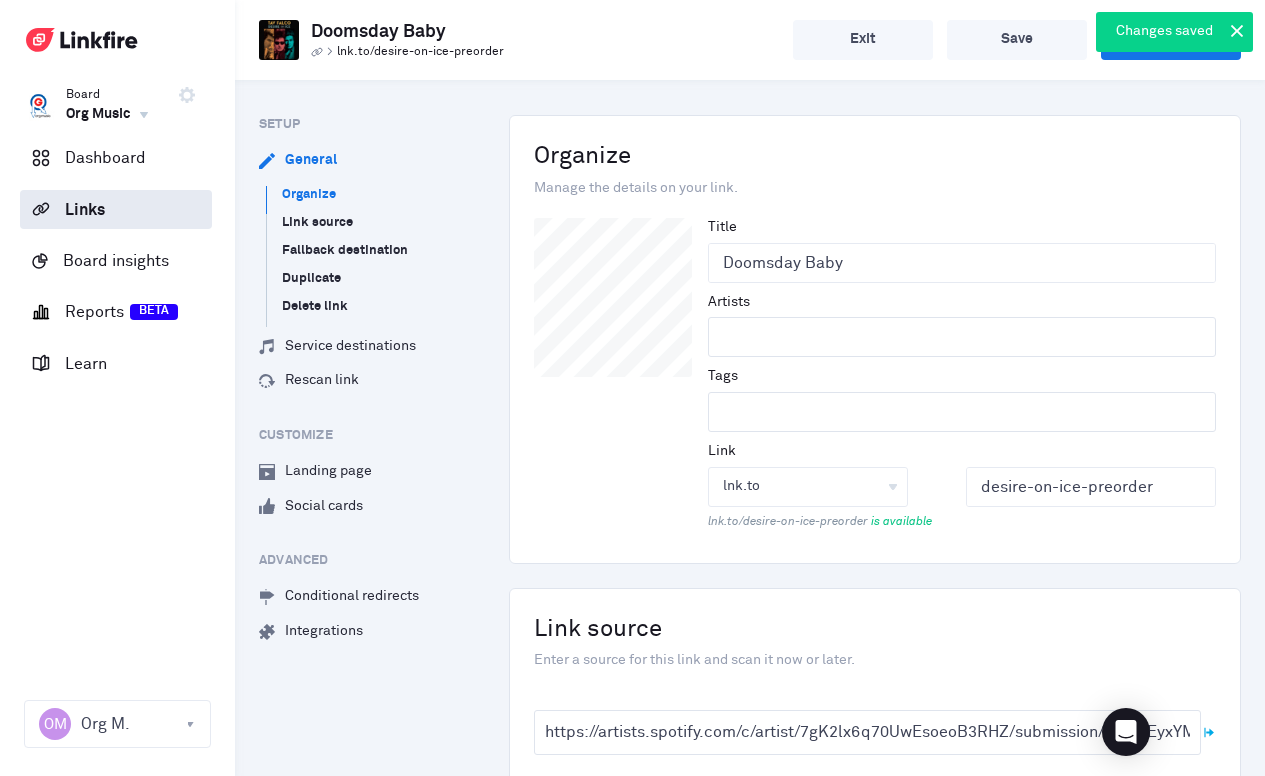 click at bounding box center [1237, 31] 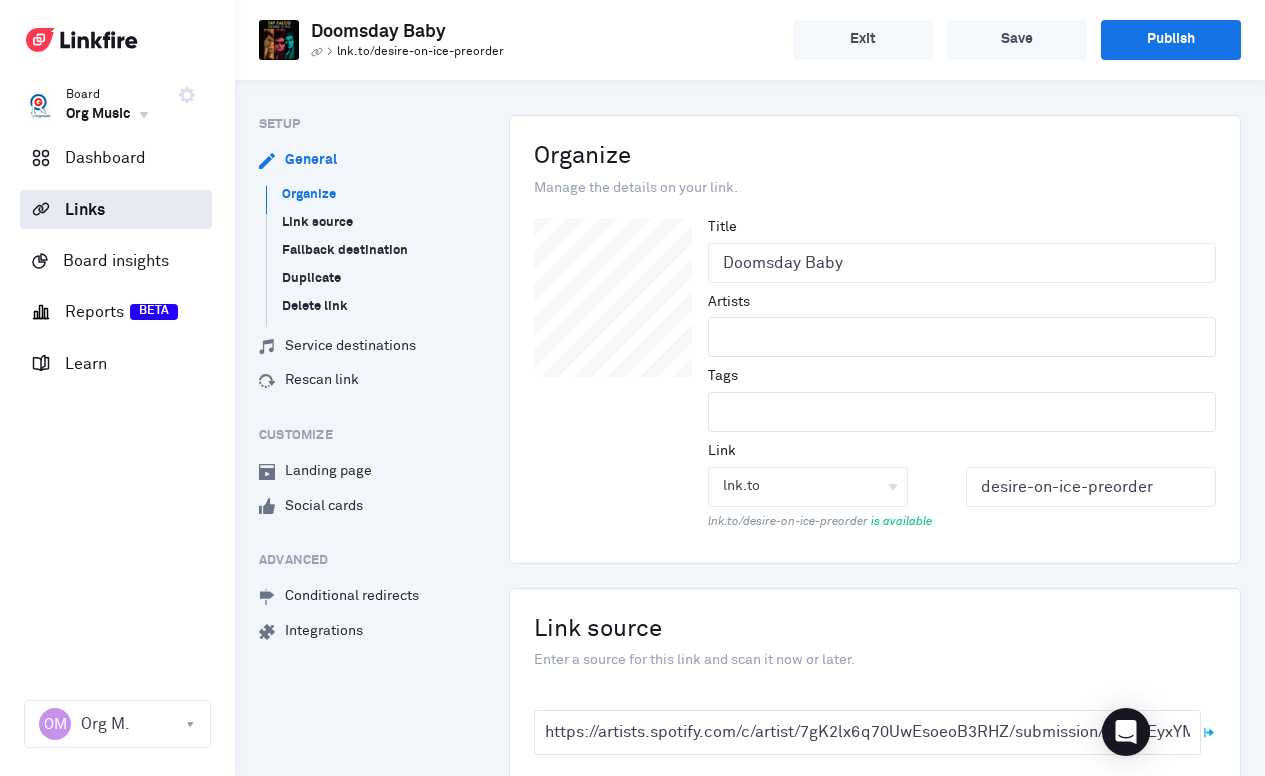 click on "lnk.to/desire-on-ice-preorder" at bounding box center [420, 52] 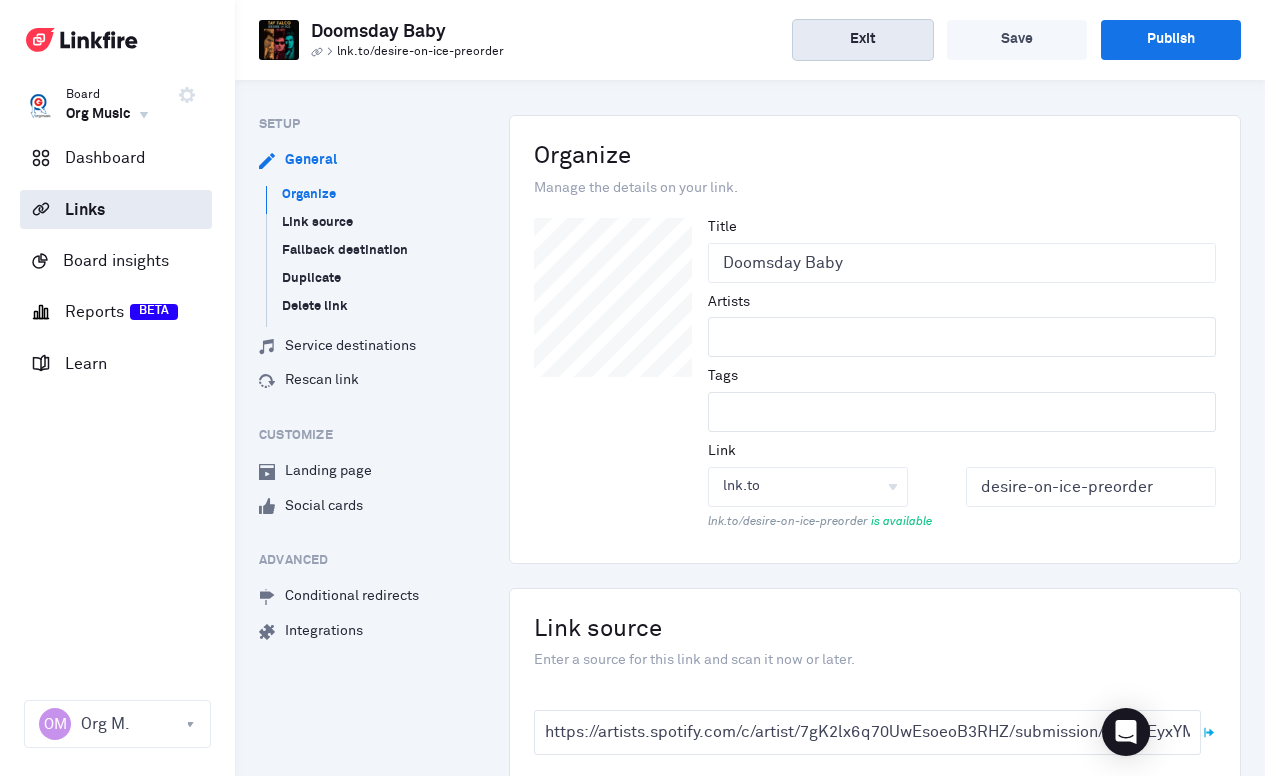 click on "Exit" at bounding box center (863, 40) 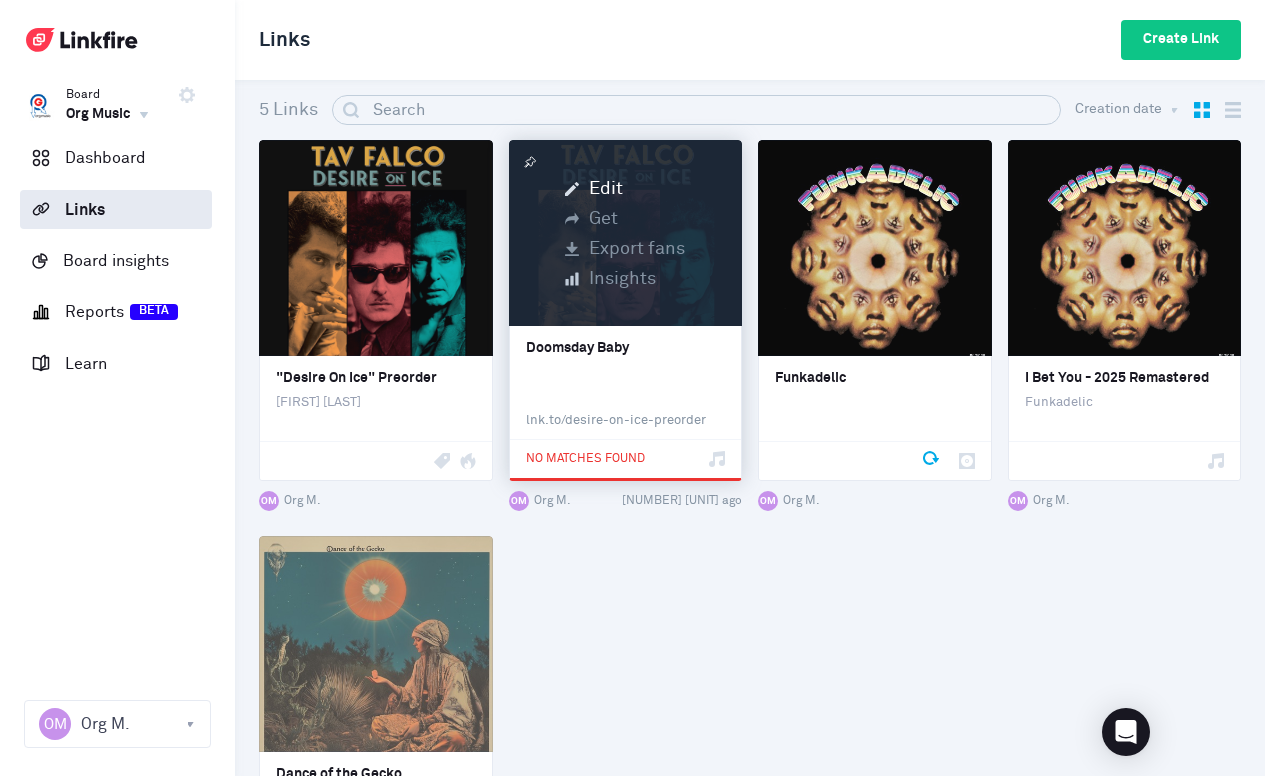 click on "lnk.to / desire-on-ice-preorder" at bounding box center [616, 421] 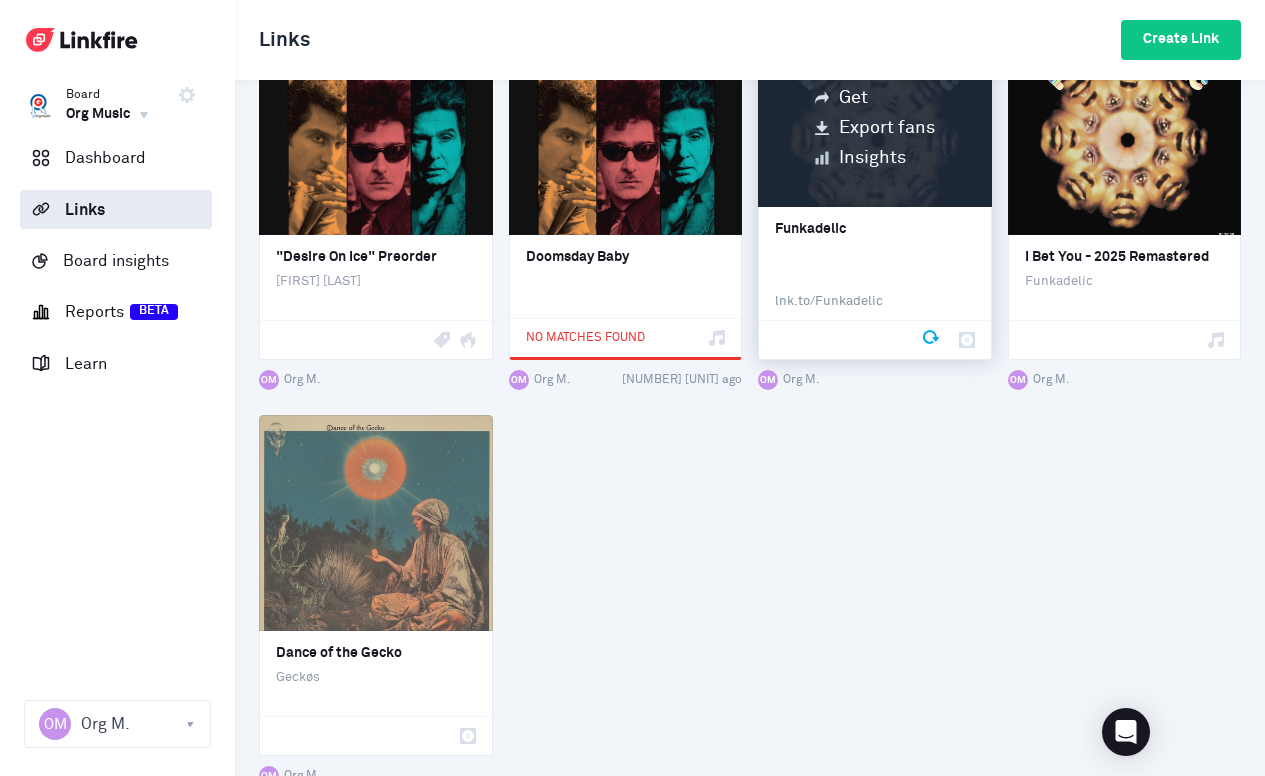 scroll, scrollTop: 0, scrollLeft: 0, axis: both 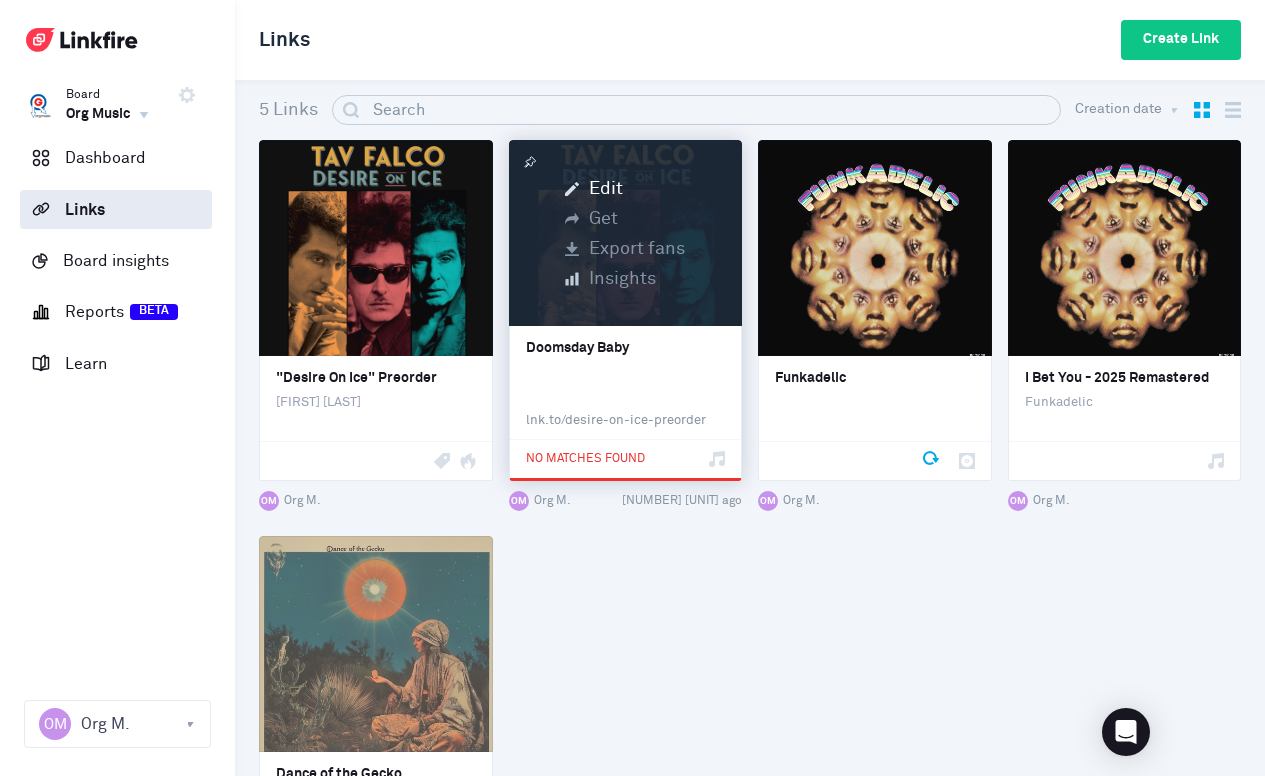 click on "Edit
Get
Export fans
Insights" at bounding box center (625, 234) 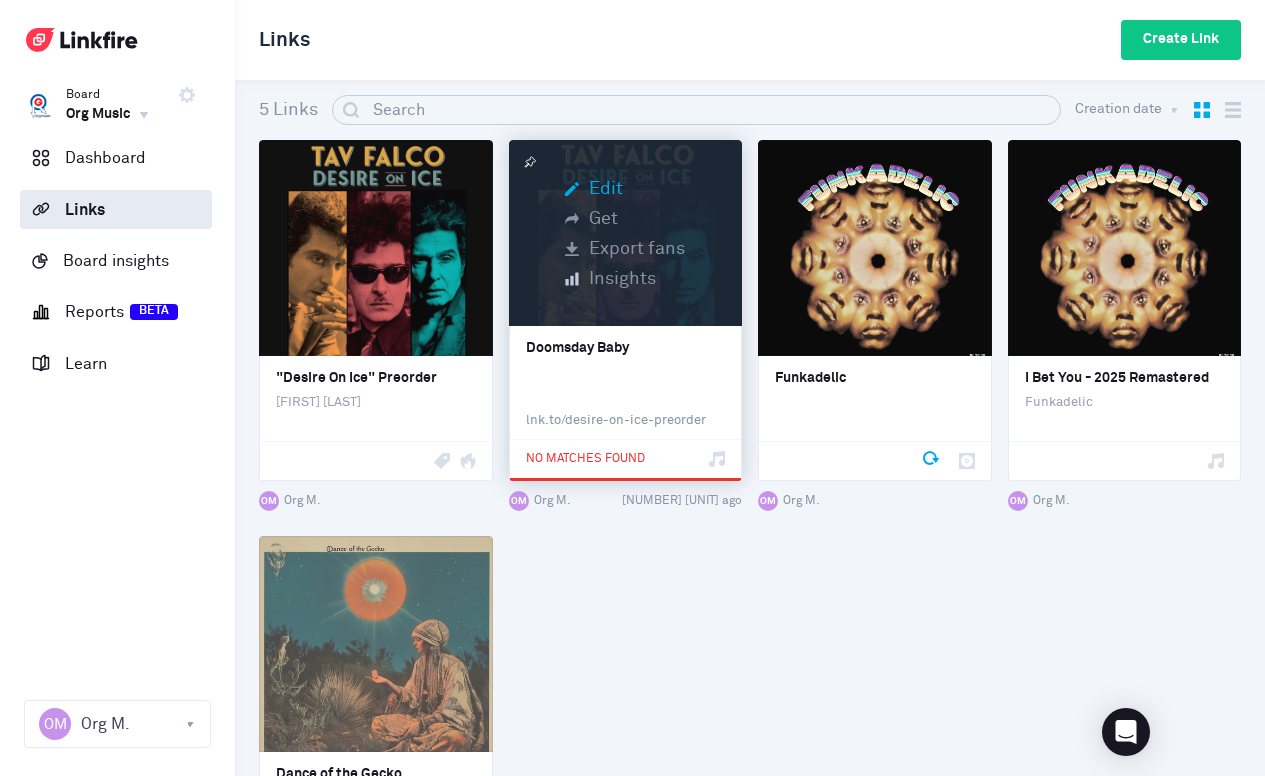 click on "Edit" at bounding box center [625, 189] 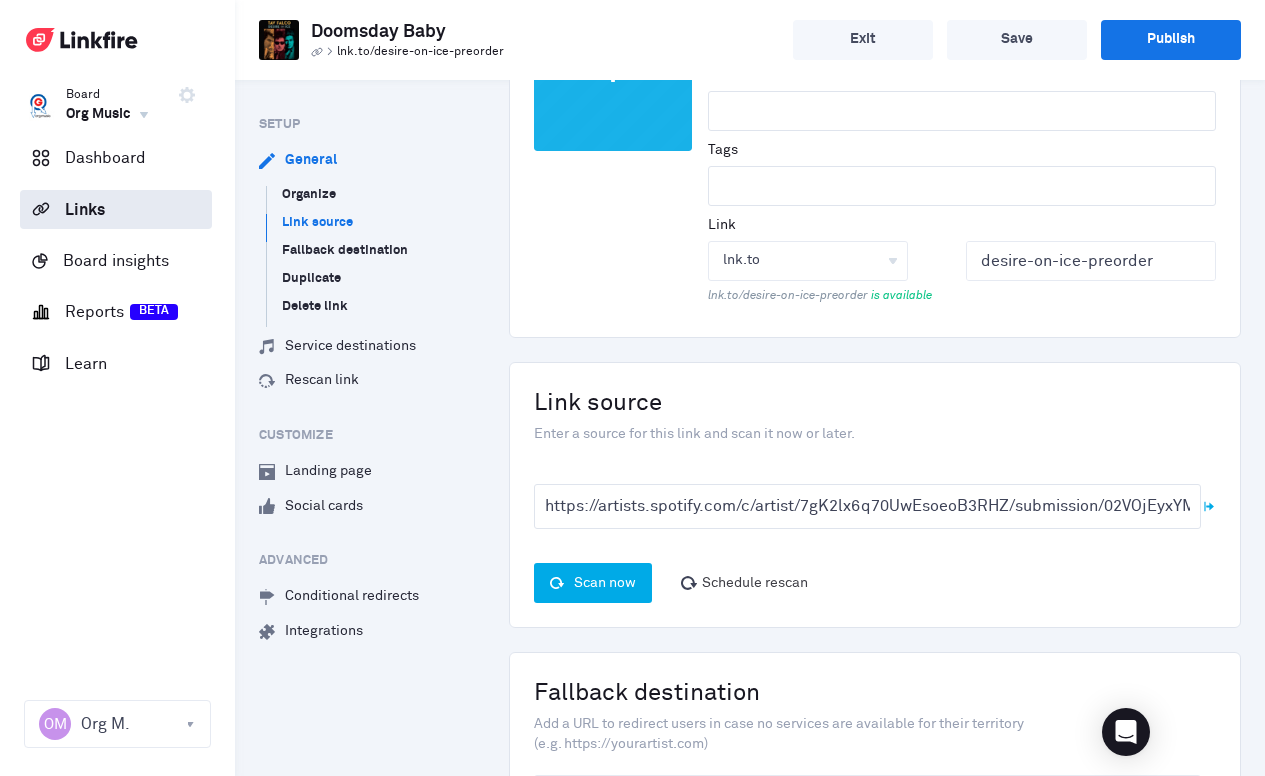 scroll, scrollTop: 230, scrollLeft: 0, axis: vertical 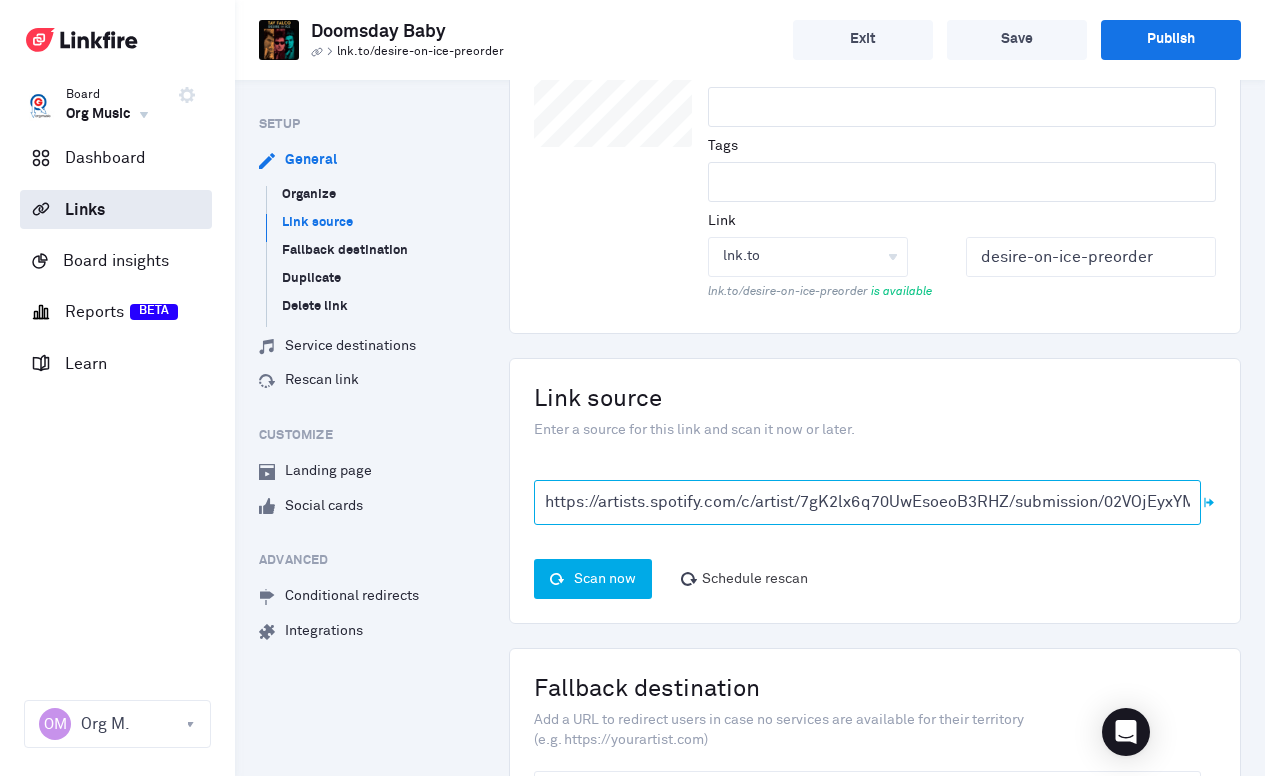 click on "https://artists.spotify.com/c/artist/7gK2lx6q70UwEsoeoB3RHZ/submission/02VOjEyxYMGtEaaN50tGeJ/view?location=catalog" at bounding box center [868, 502] 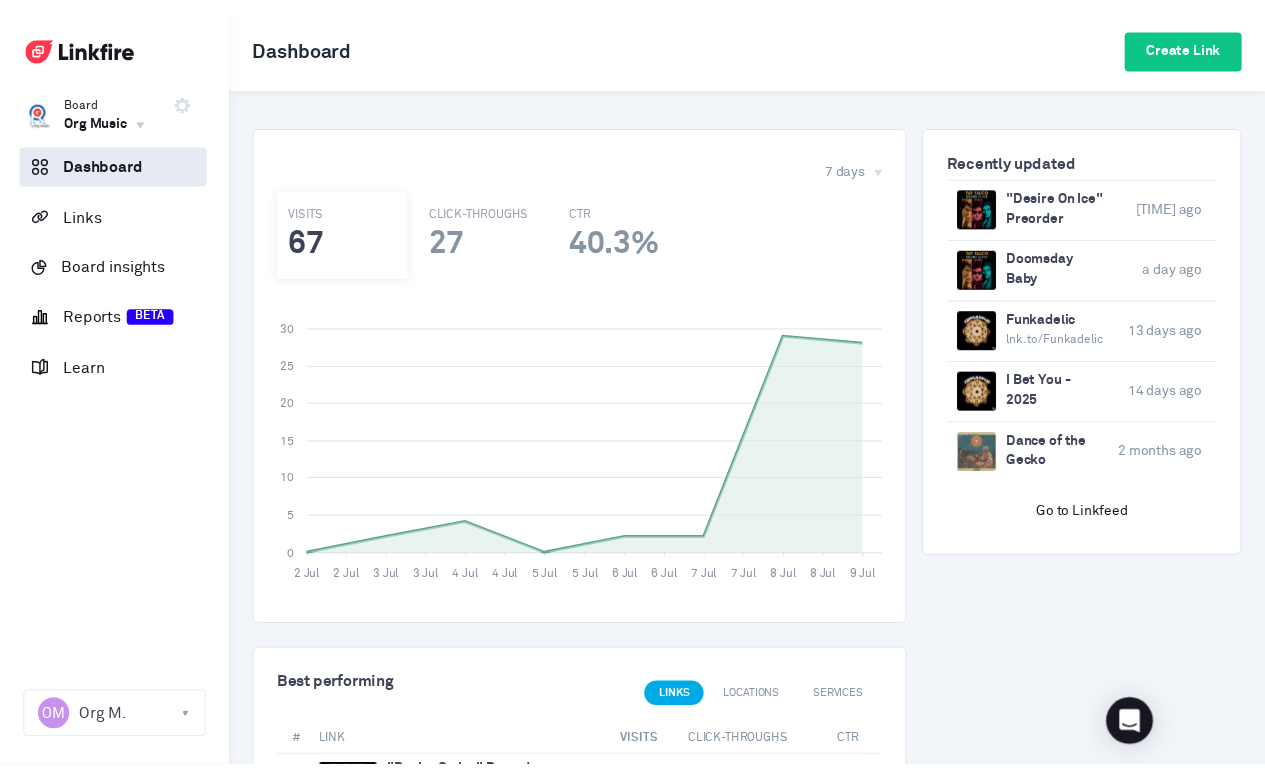scroll, scrollTop: 0, scrollLeft: 0, axis: both 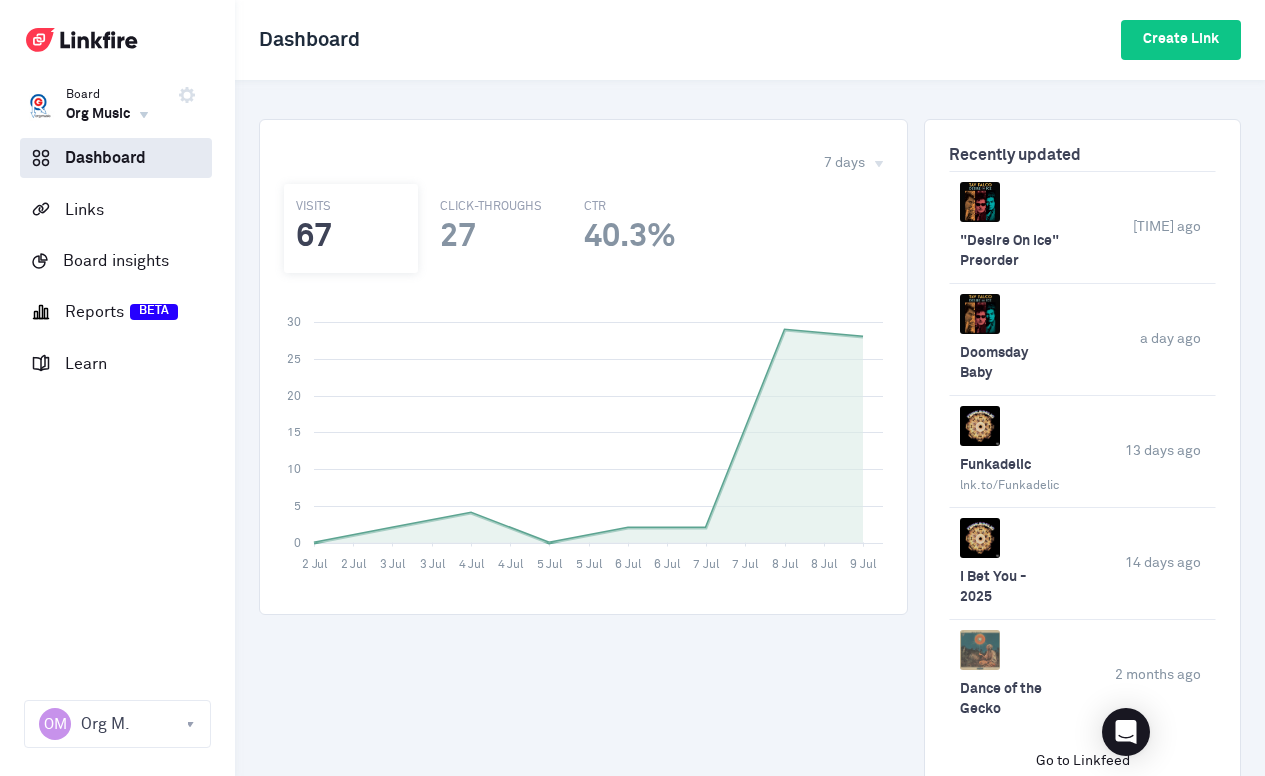 click on "Dashboard" at bounding box center (116, 157) 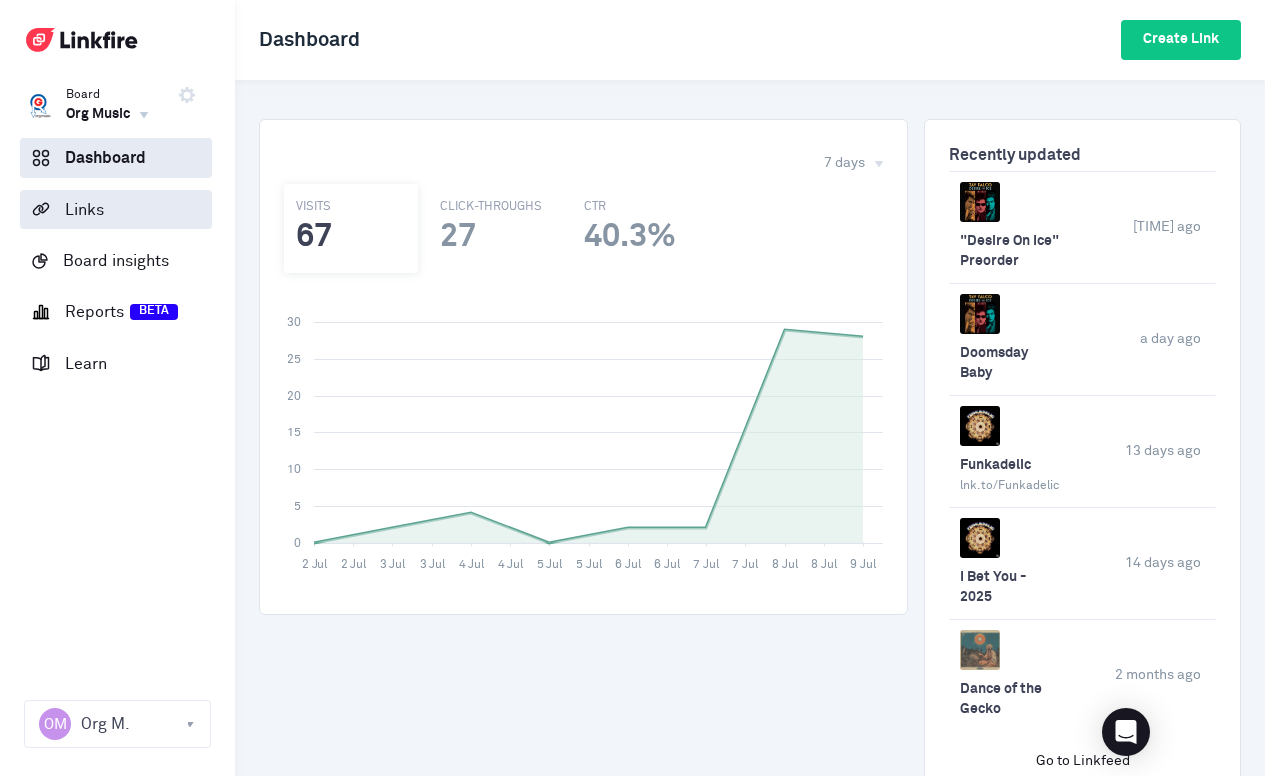 click on "Links" at bounding box center (77, 209) 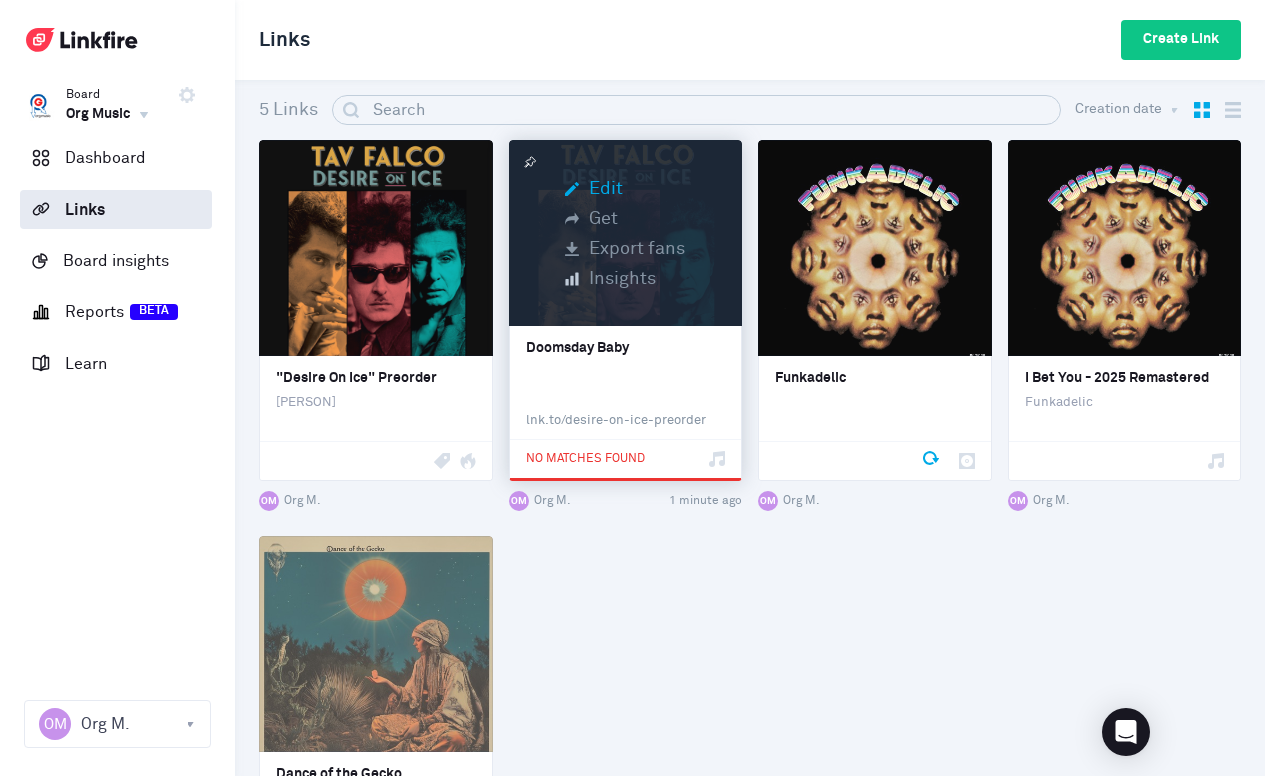 click on "Edit" at bounding box center [625, 189] 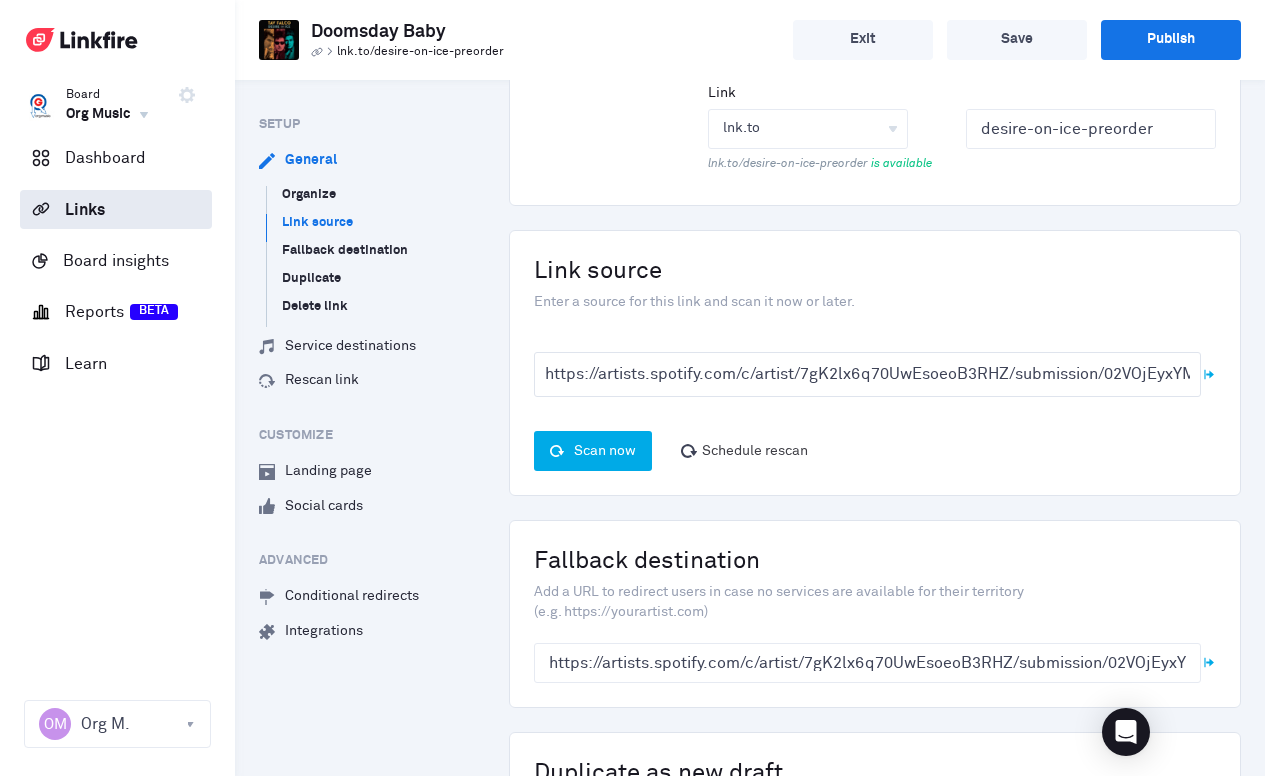 scroll, scrollTop: 359, scrollLeft: 0, axis: vertical 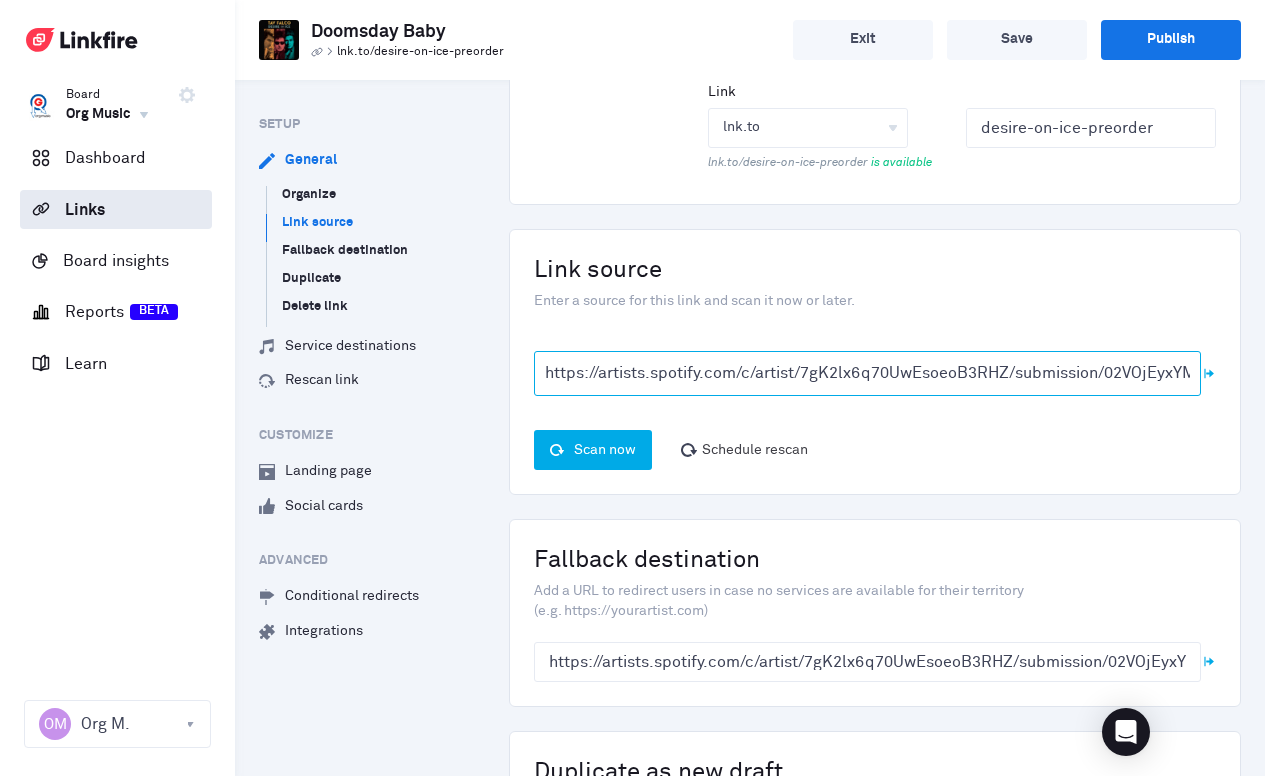 click on "https://artists.spotify.com/c/artist/7gK2lx6q70UwEsoeoB3RHZ/submission/02VOjEyxYMGtEaaN50tGeJ/view?location=catalog" at bounding box center (868, 373) 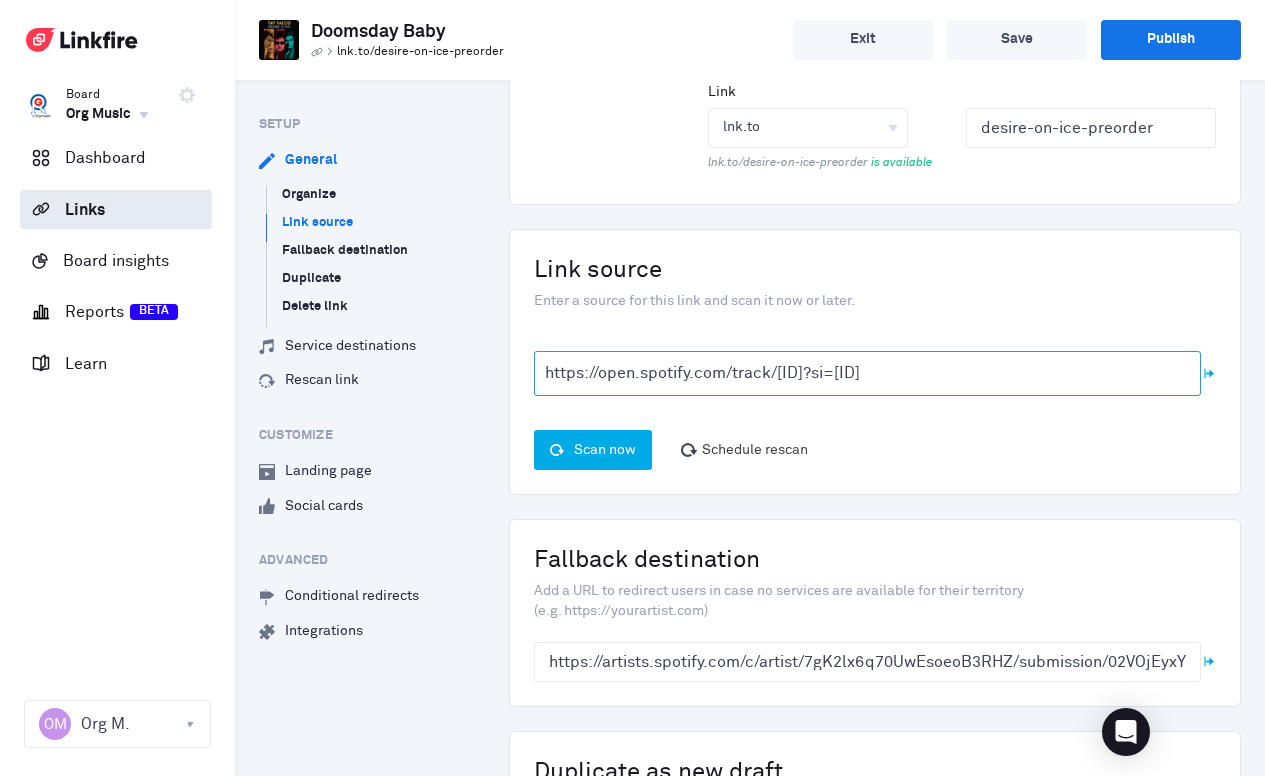 type on "https://open.spotify.com/track/[ID]?si=[ID]" 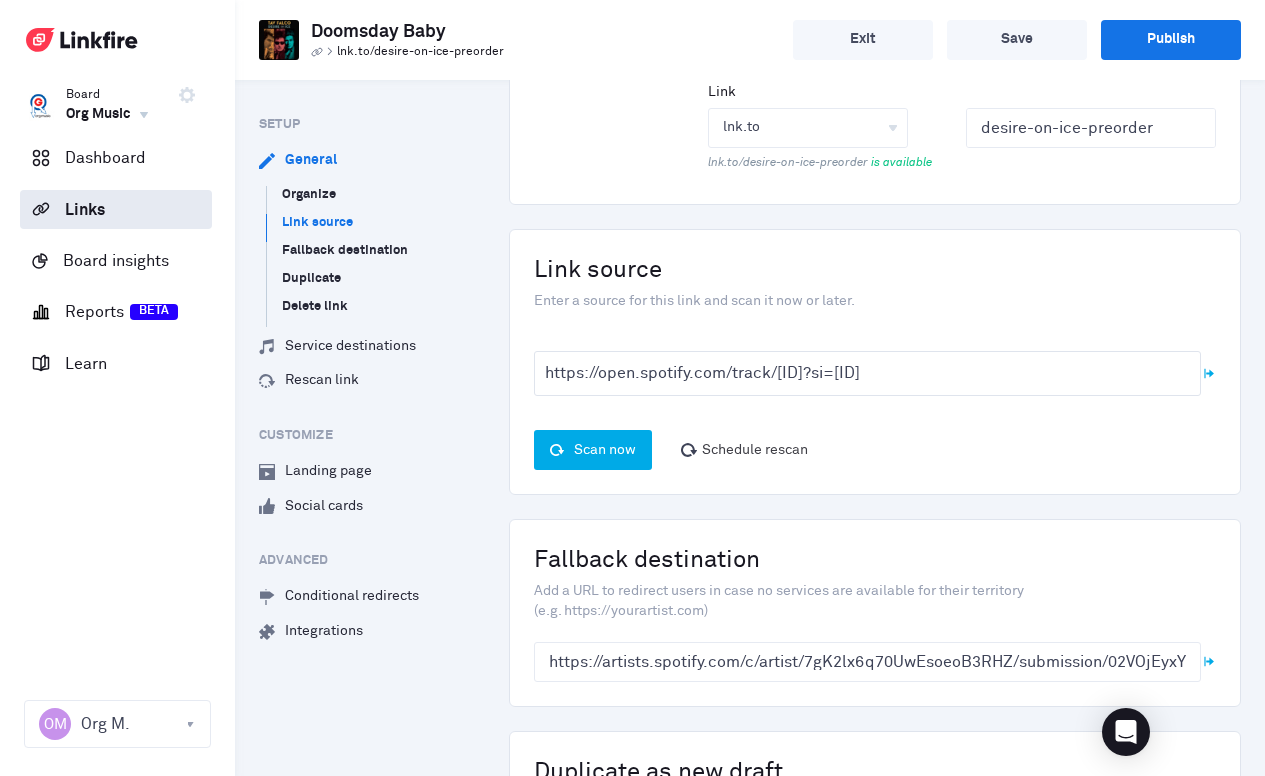 click on "Scan now" at bounding box center (593, 450) 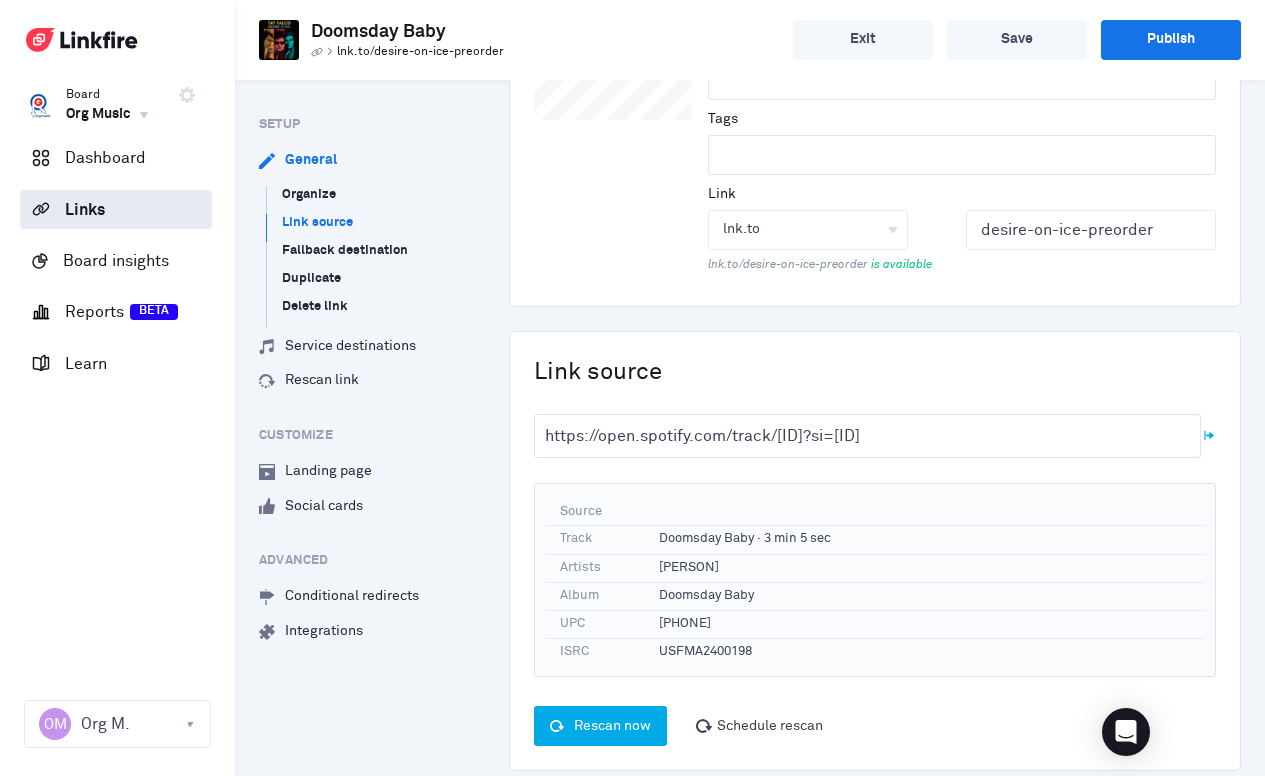 scroll, scrollTop: 0, scrollLeft: 0, axis: both 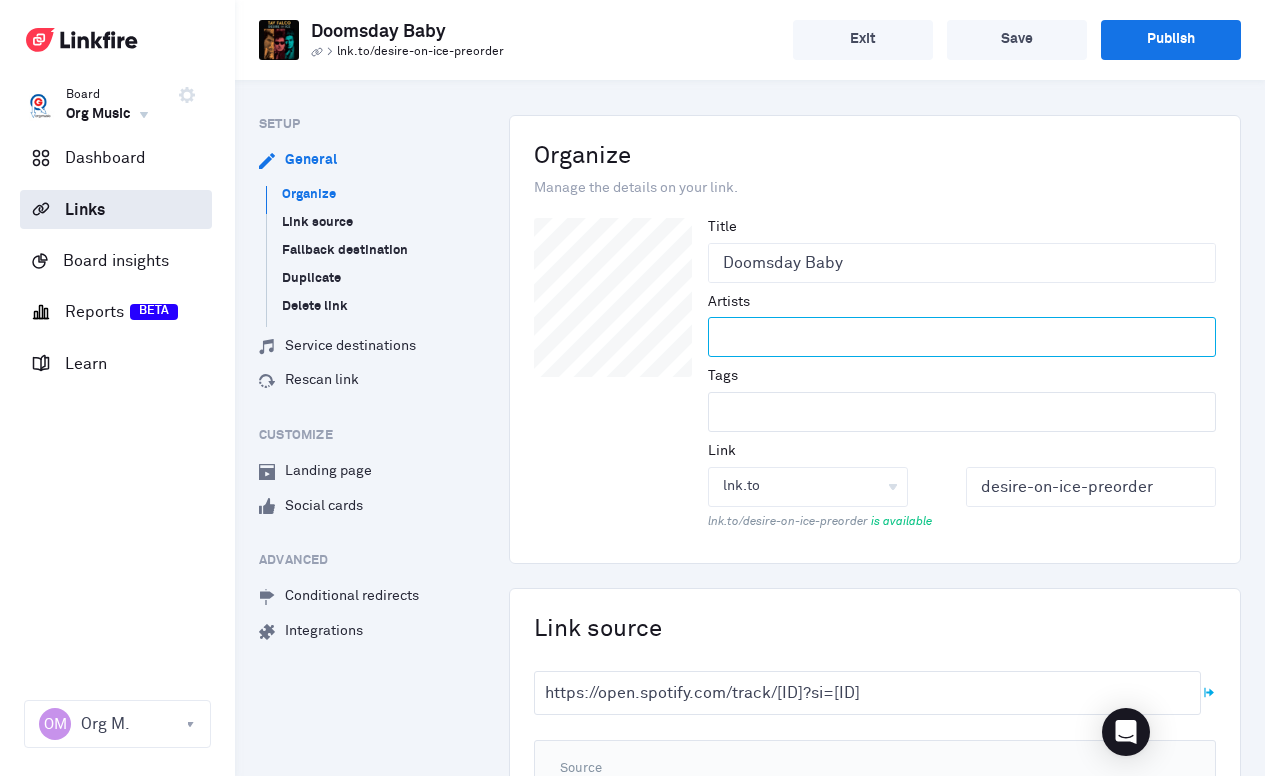 click at bounding box center [943, 337] 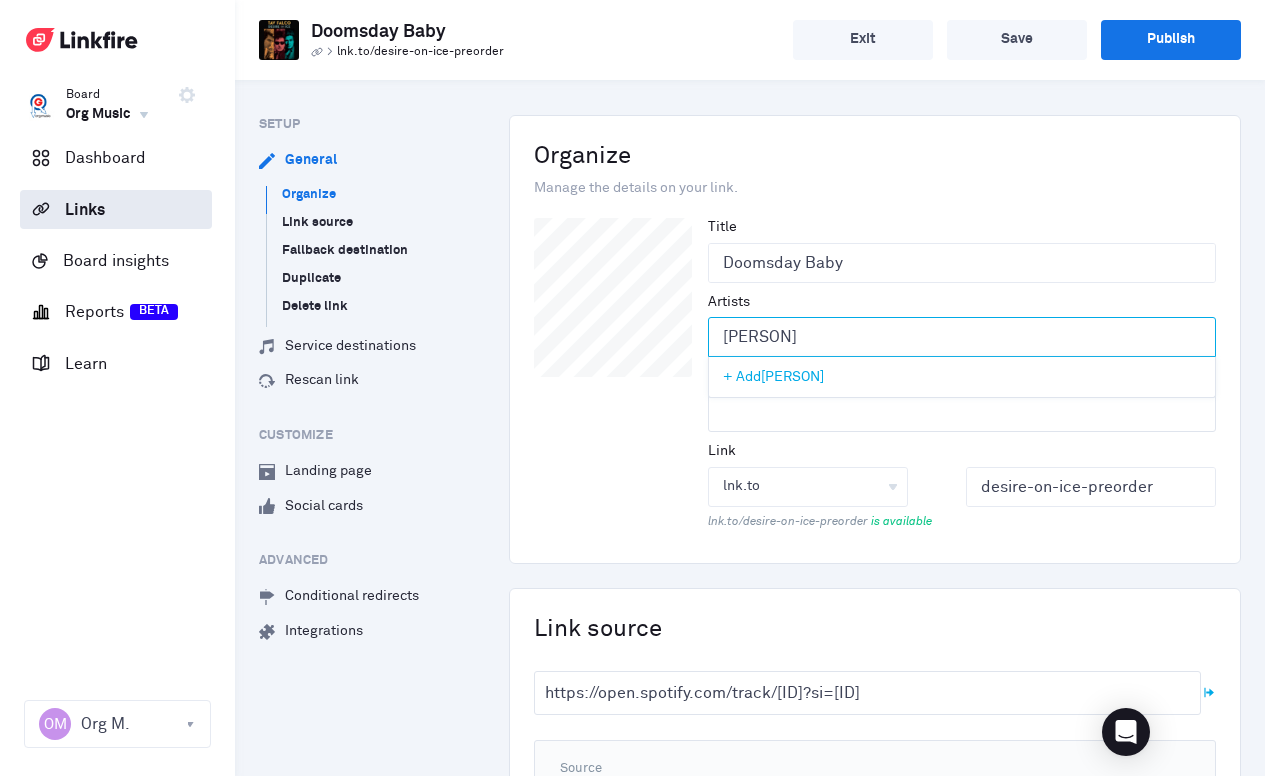 type on "[PERSON]" 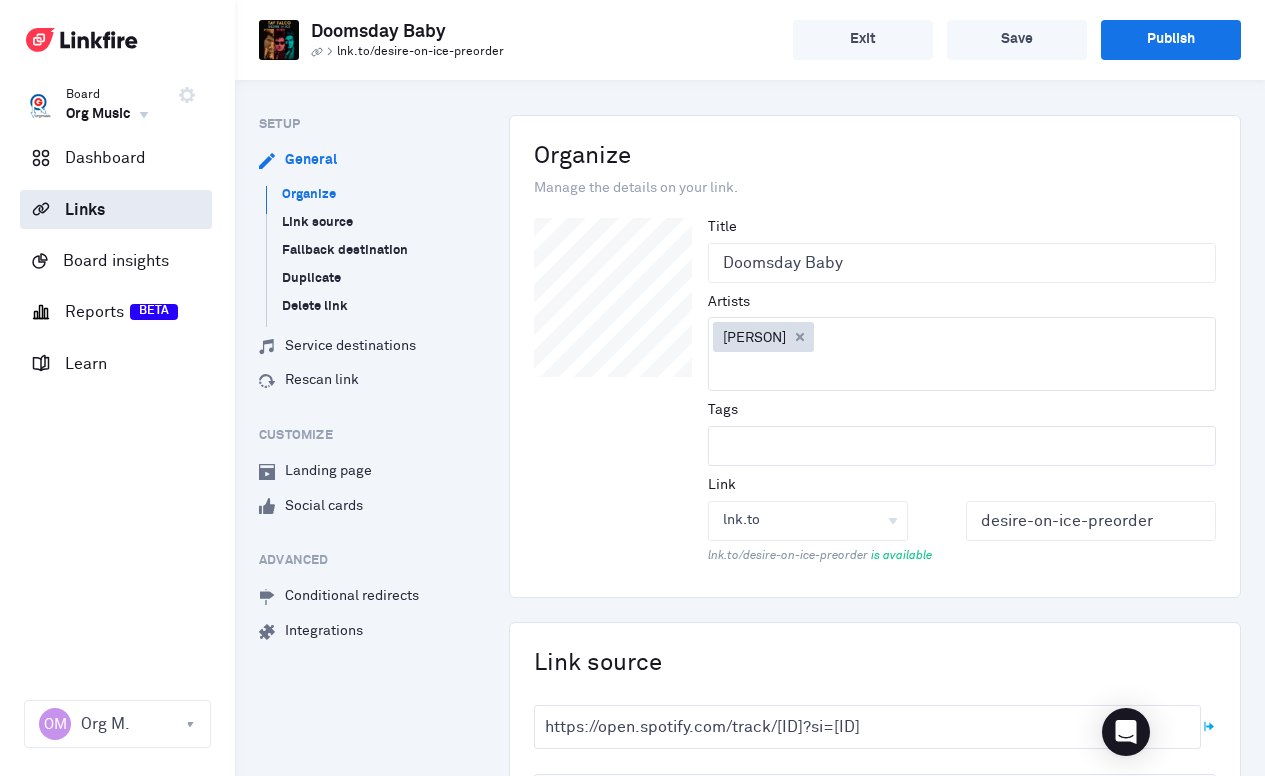 click on "lnk.to/[ID]   is available" at bounding box center [962, 395] 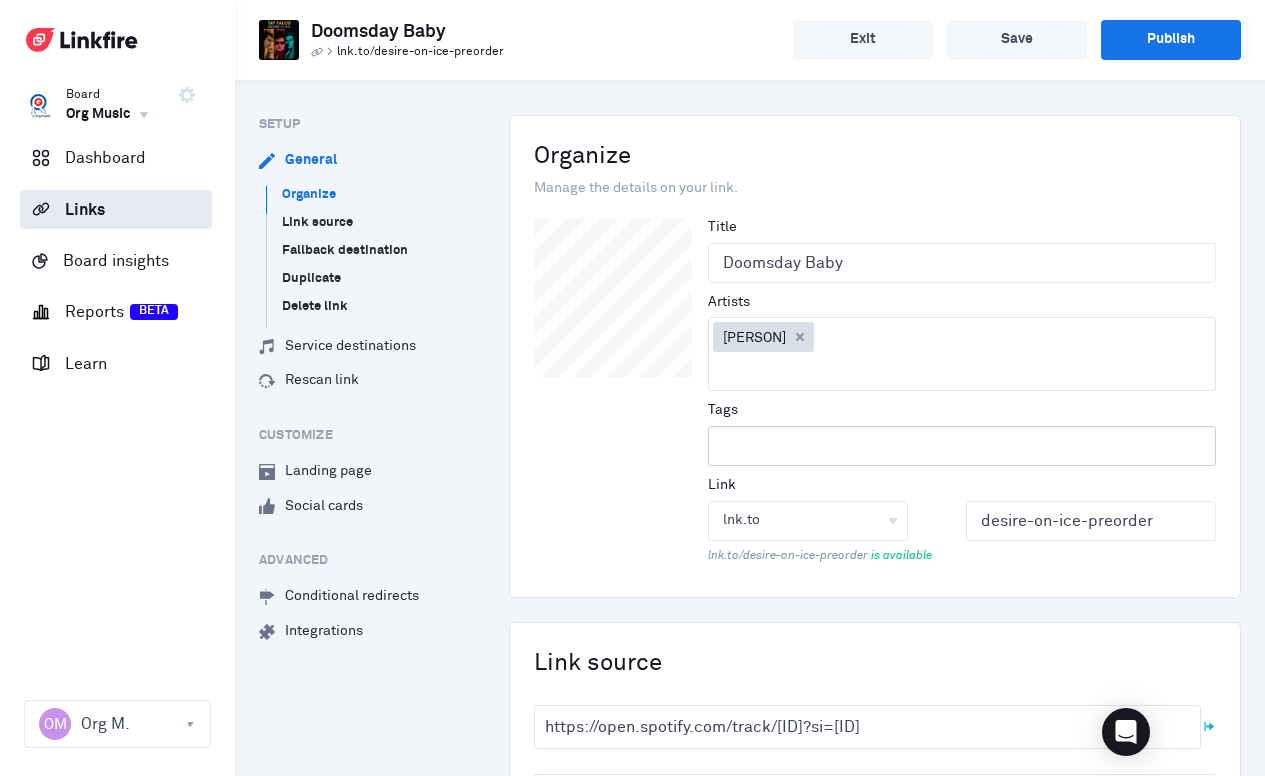 click at bounding box center (962, 446) 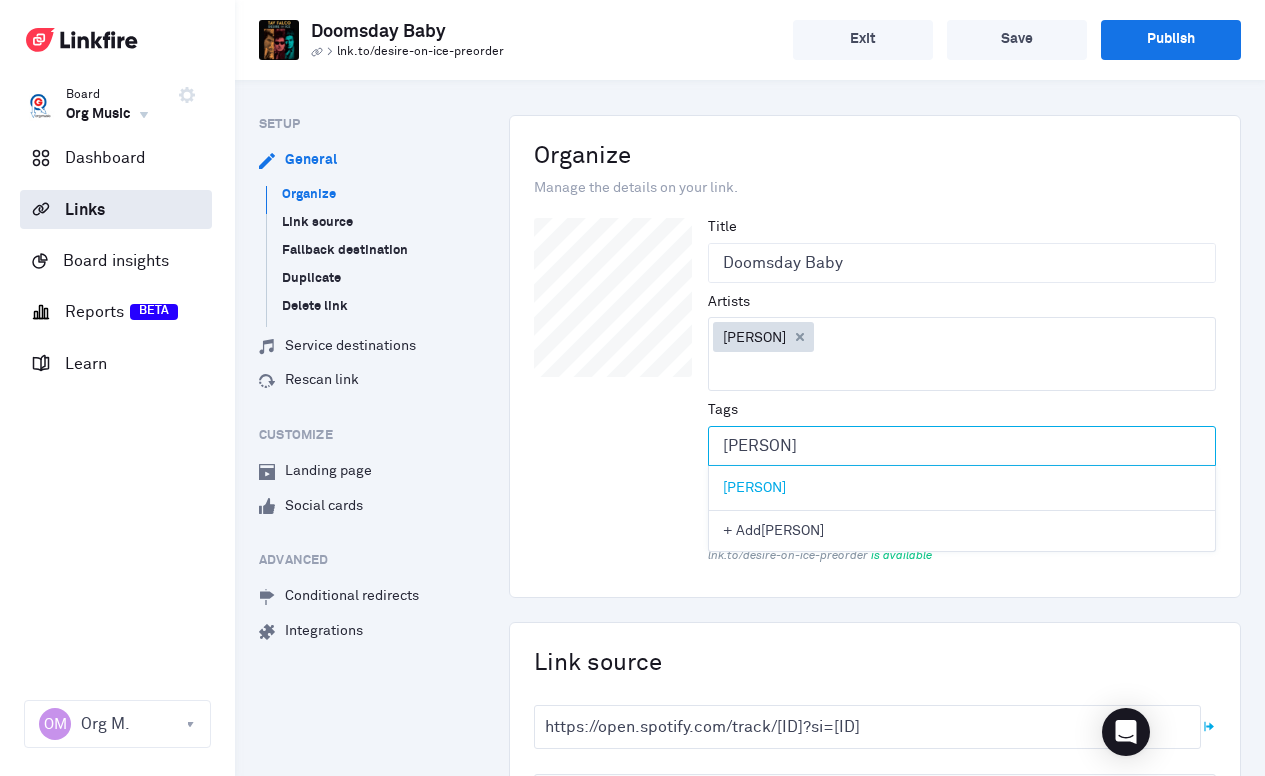 type on "[PERSON]" 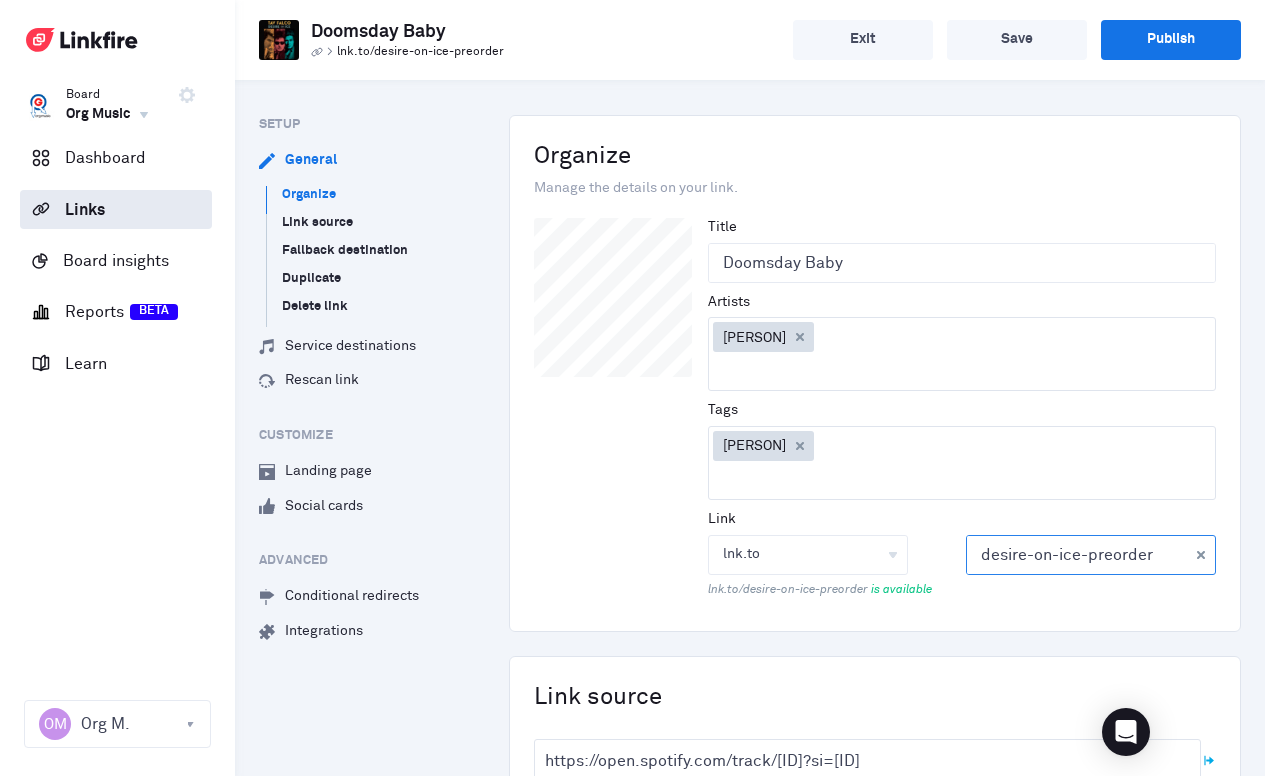 click on "desire-on-ice-preorder" at bounding box center (1077, 555) 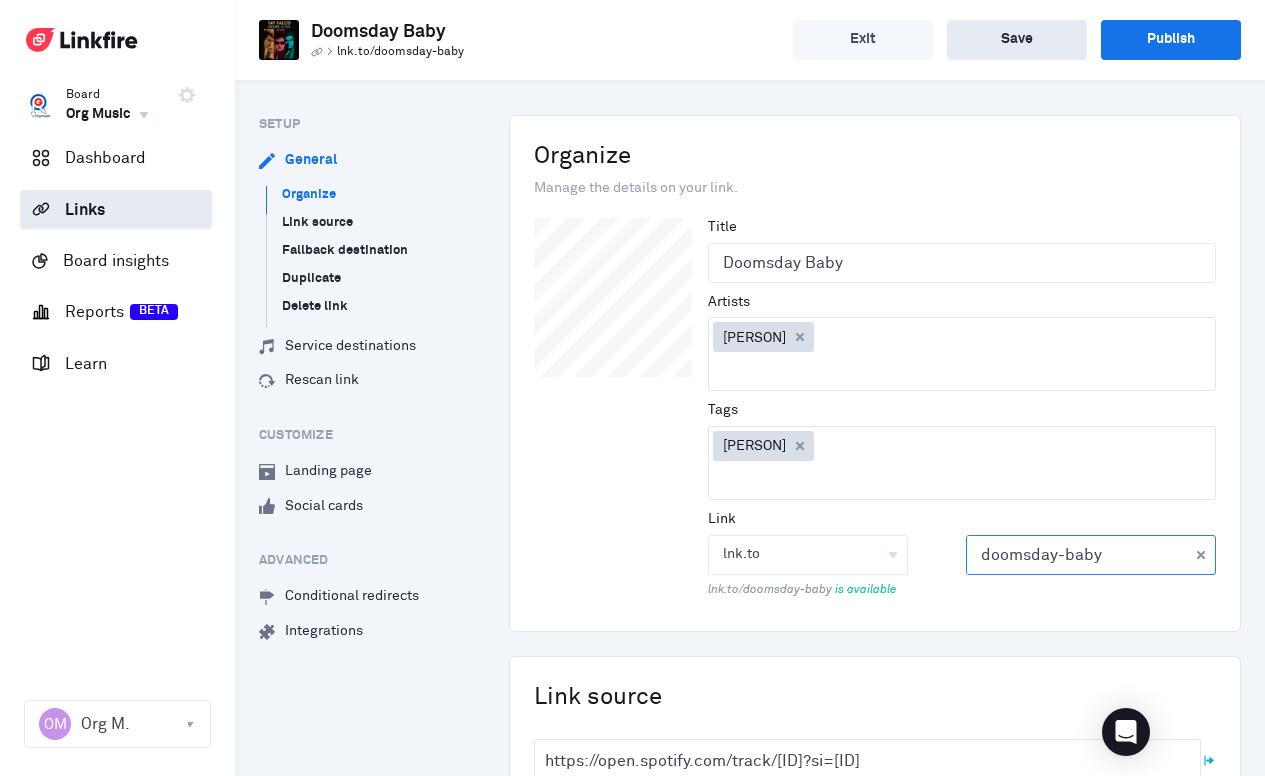 type on "doomsday-baby" 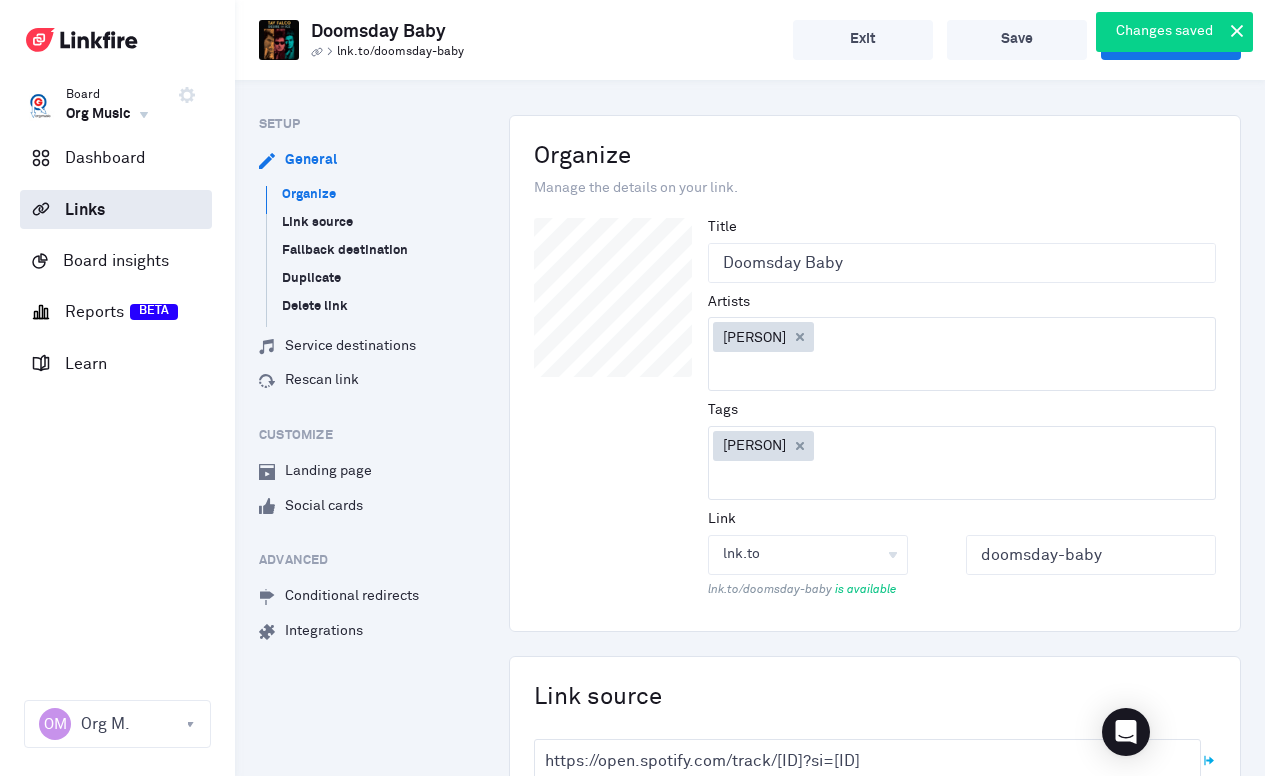 click at bounding box center (1237, 31) 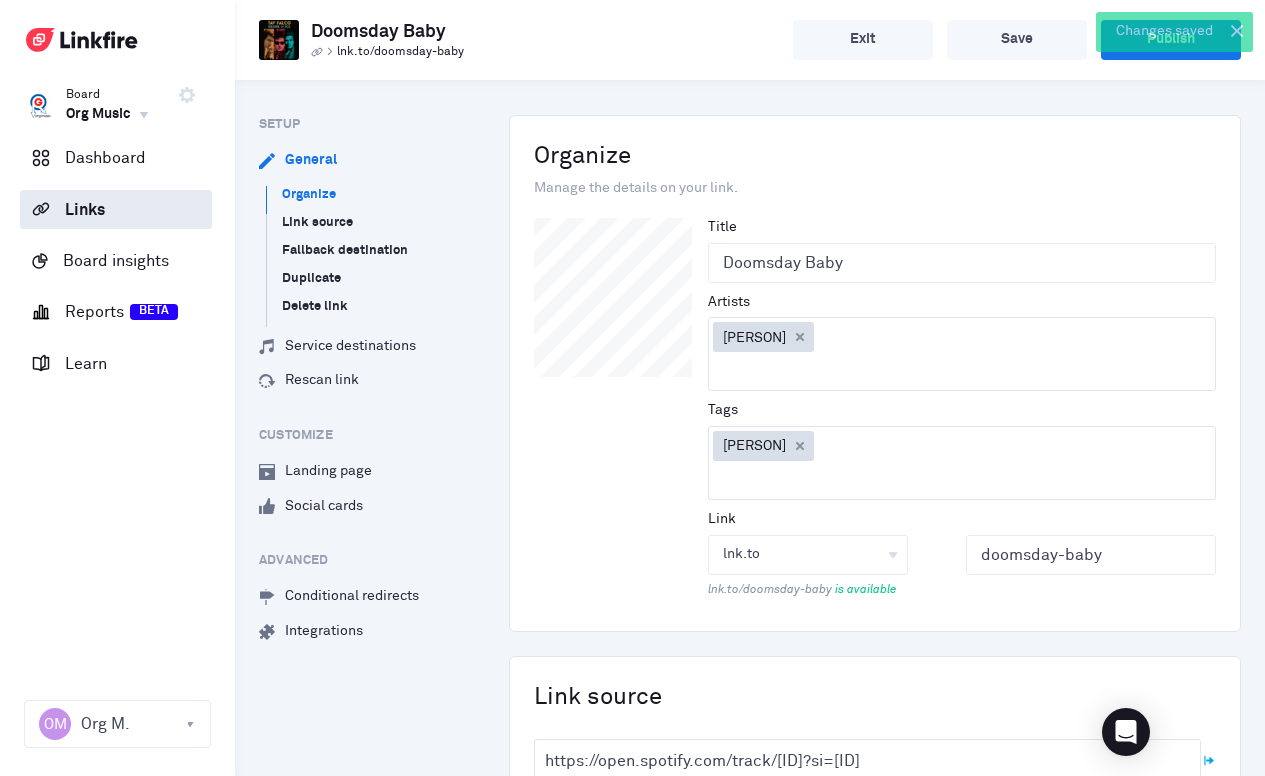click on "Changes saved" at bounding box center (1174, 32) 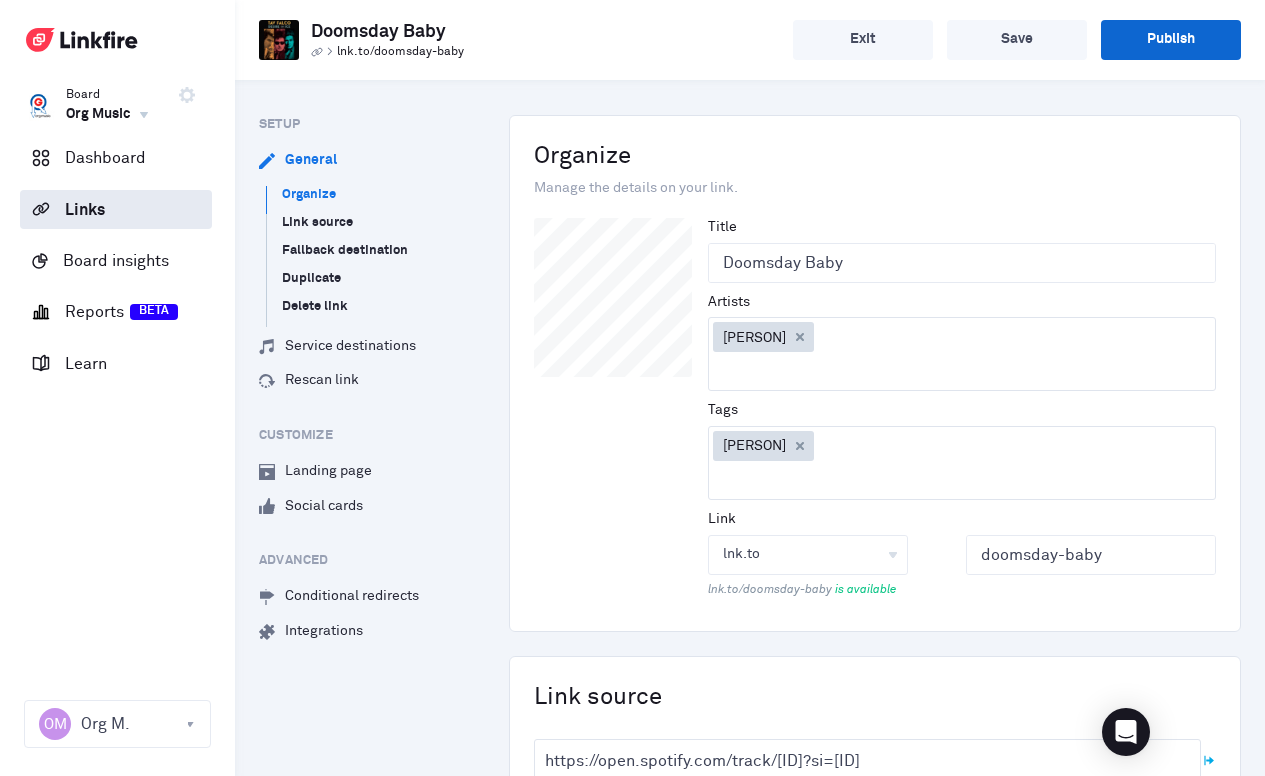 click on "Publish" at bounding box center [1171, 40] 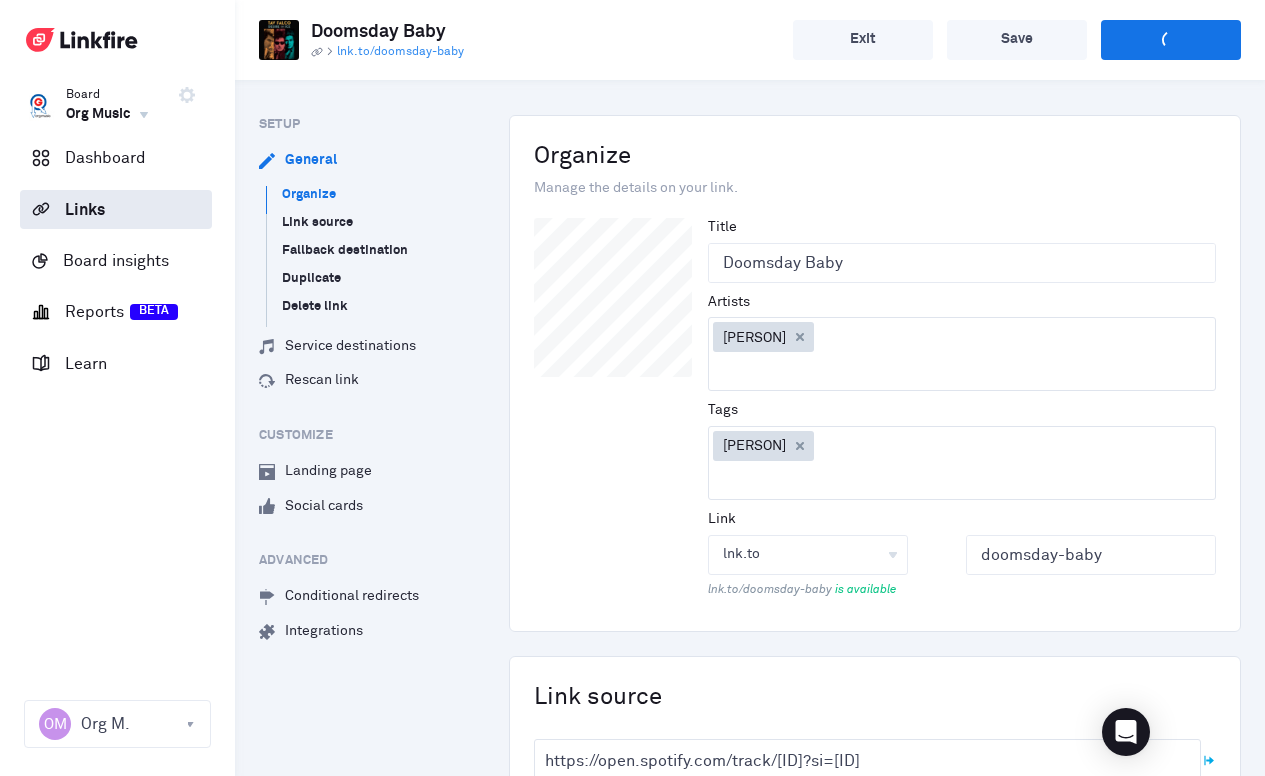 click on "lnk.to/doomsday-baby" at bounding box center [400, 52] 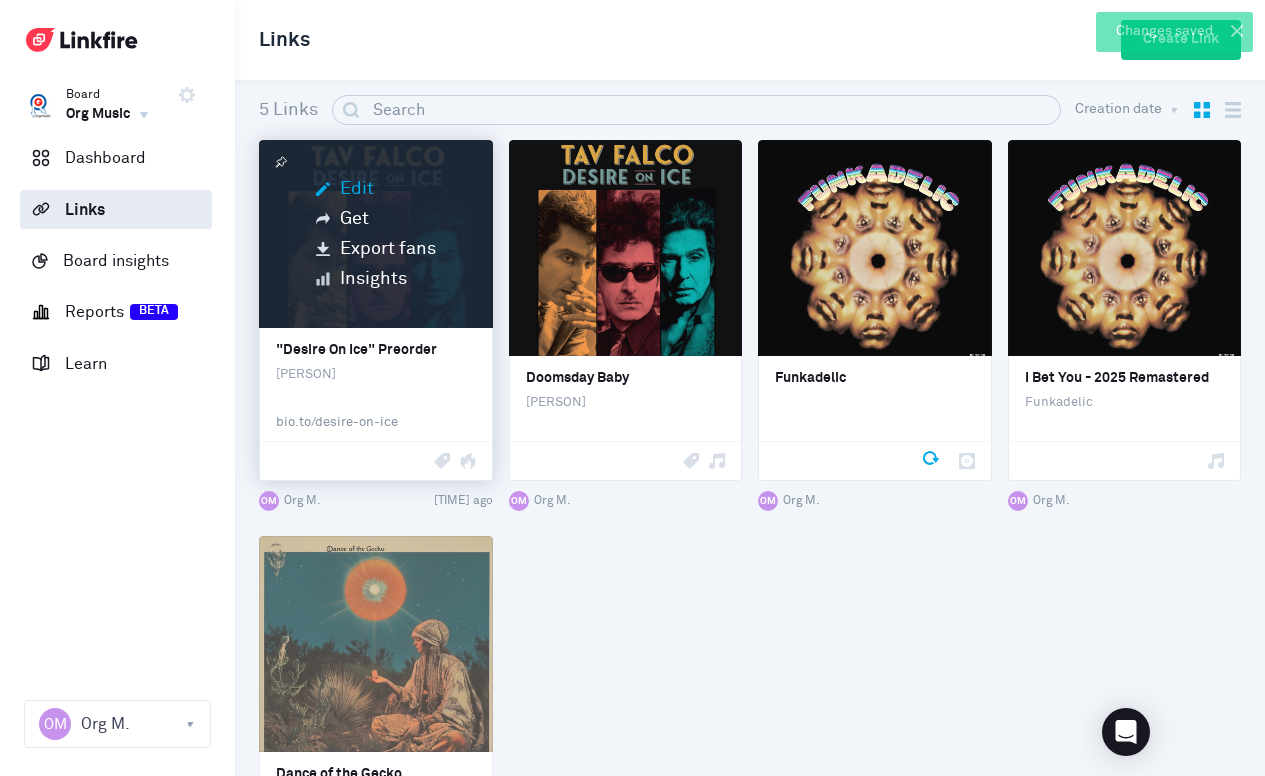 click on "Edit" at bounding box center (376, 189) 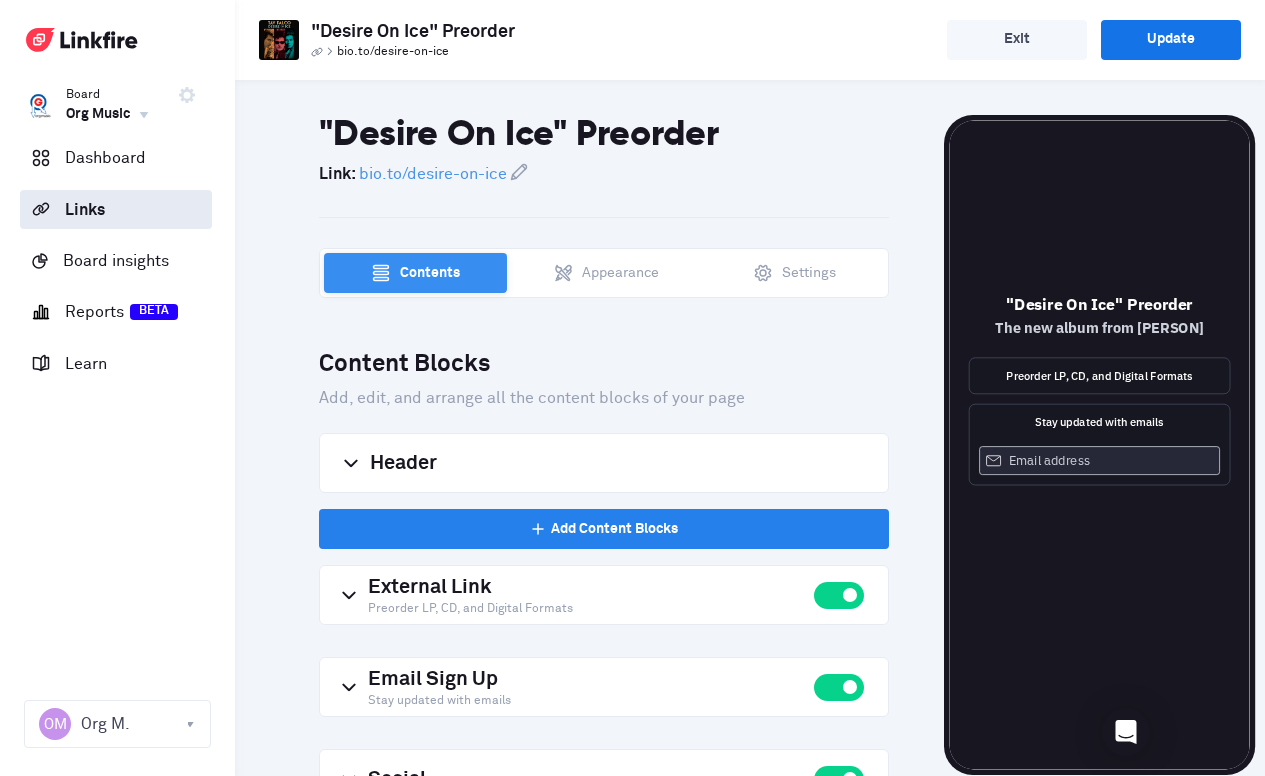 scroll, scrollTop: 0, scrollLeft: 0, axis: both 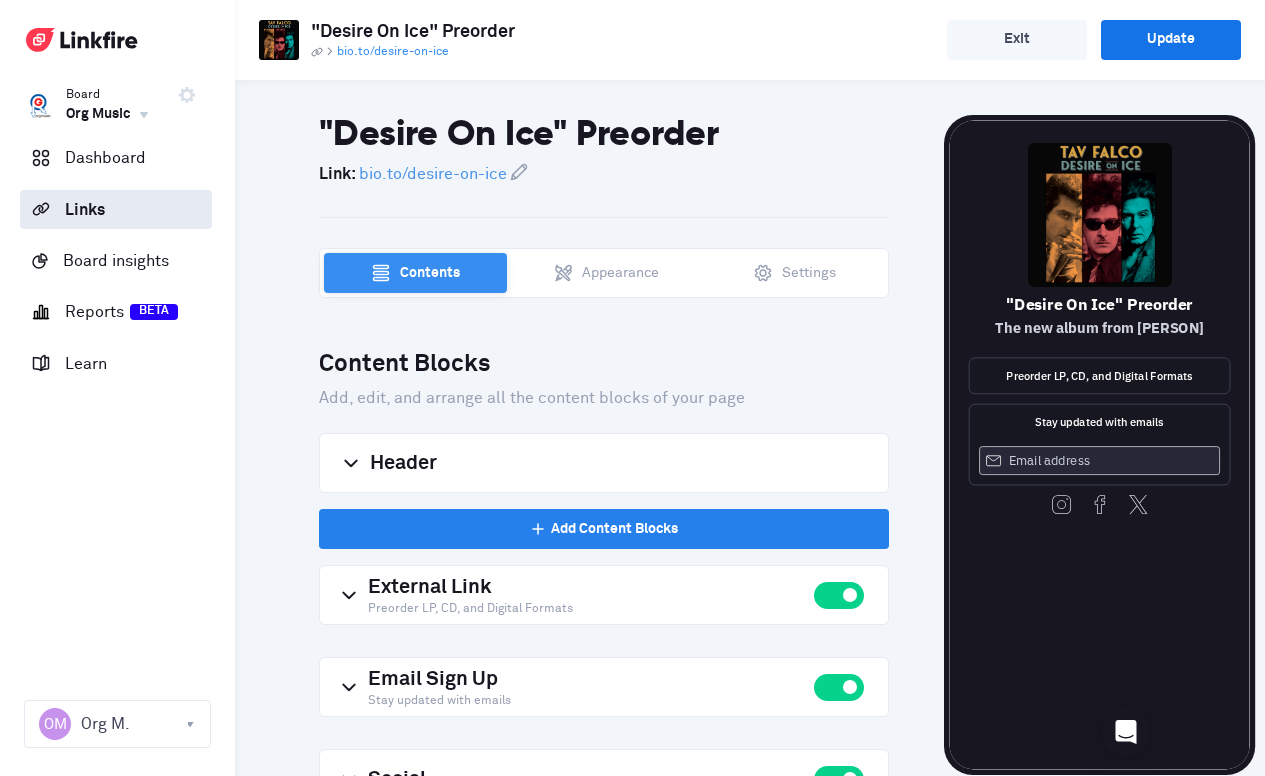 click on "bio.to/desire-on-ice" at bounding box center (393, 52) 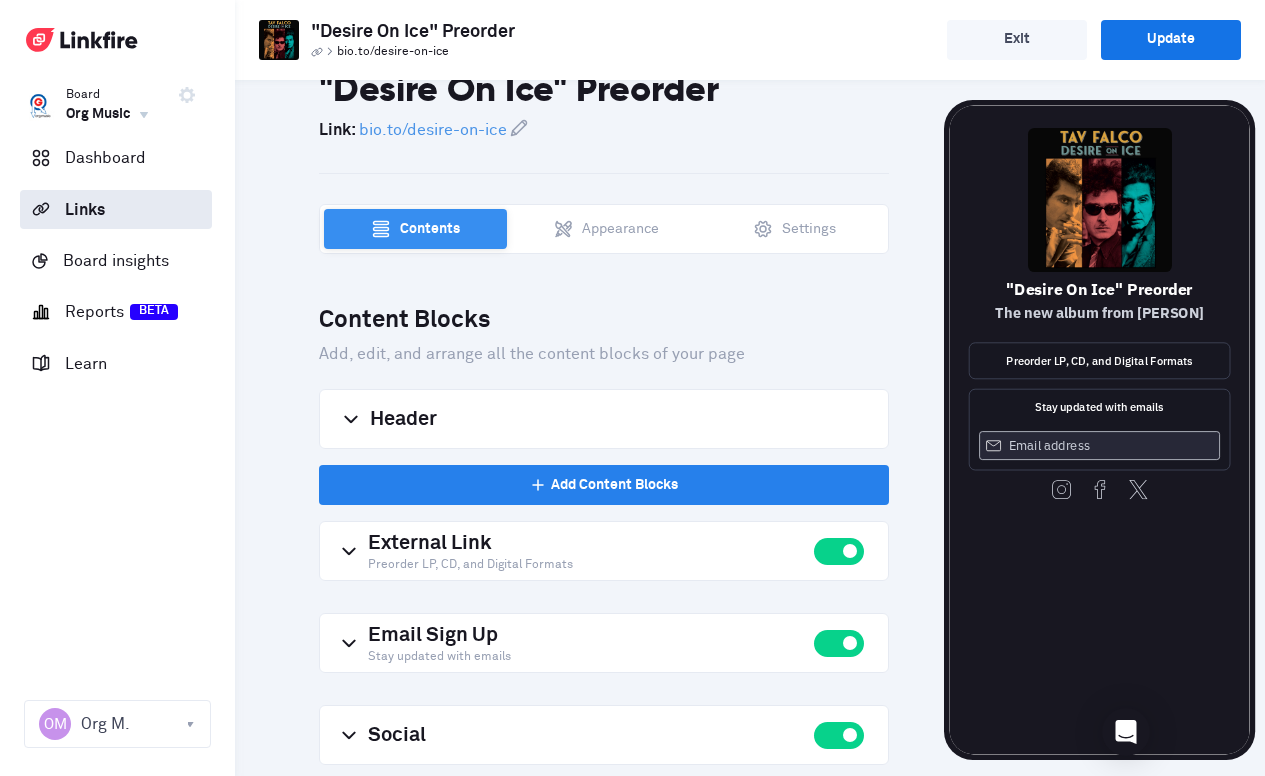 scroll, scrollTop: 249, scrollLeft: 0, axis: vertical 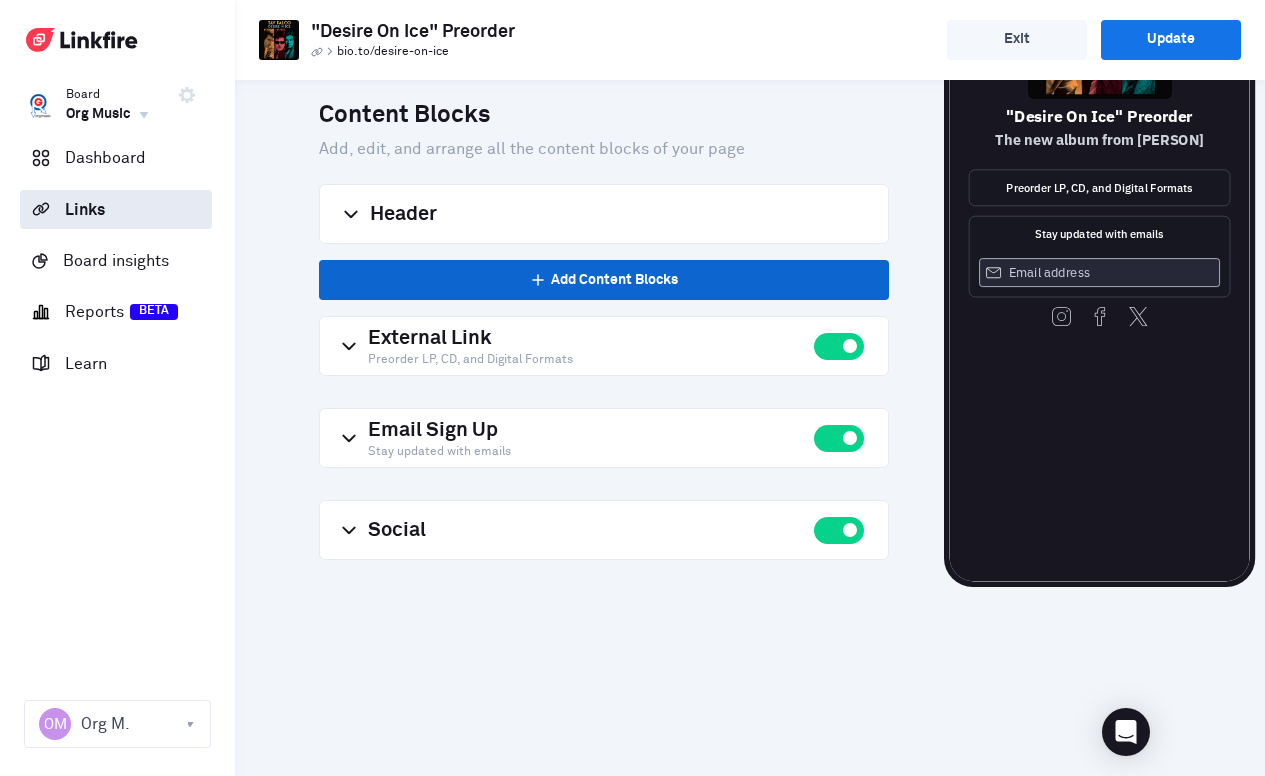 click at bounding box center (538, 280) 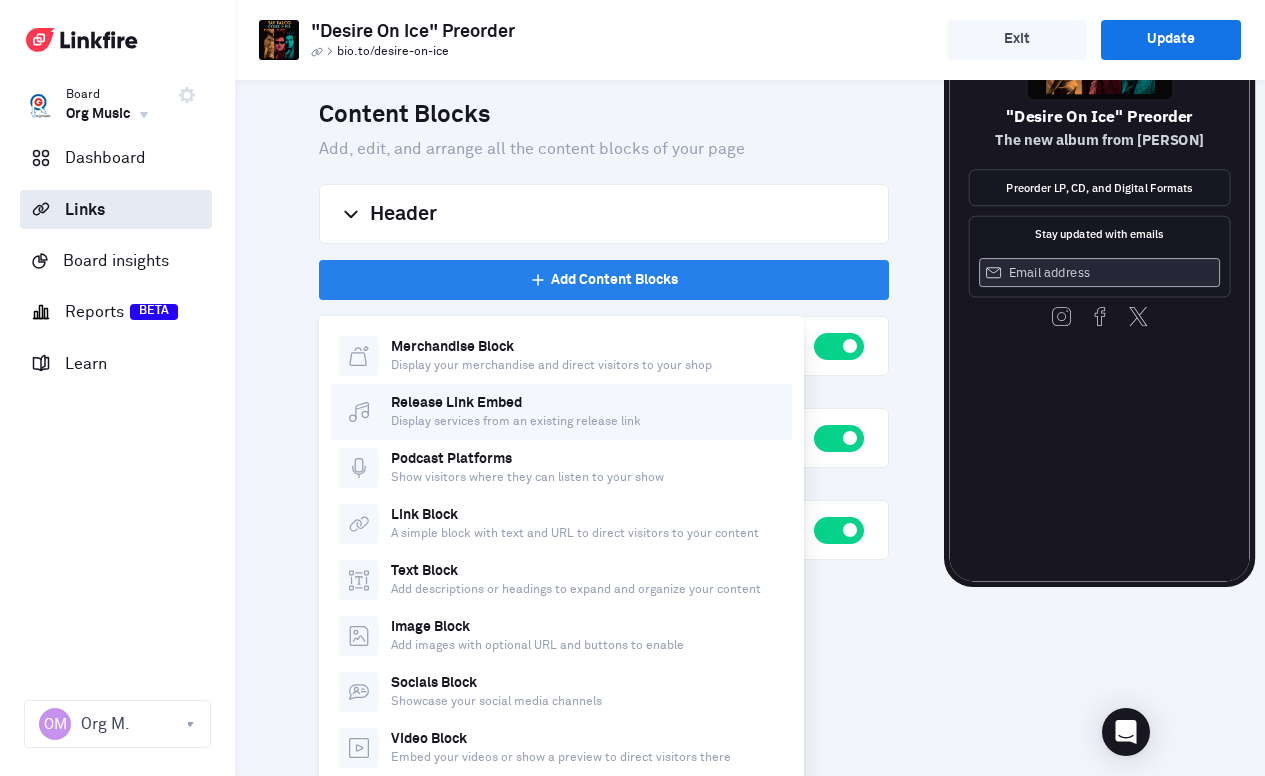 click on "Display services from an existing release link" at bounding box center [551, 366] 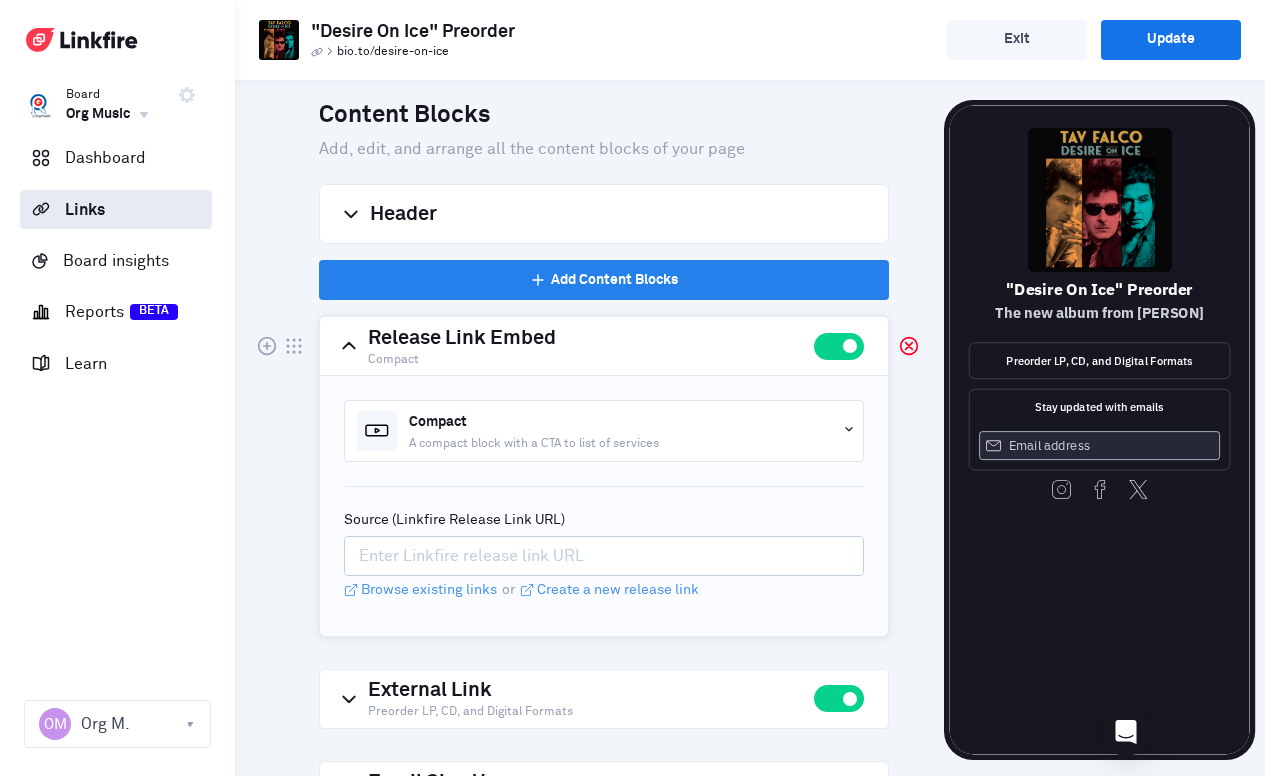 click on "Source (Linkfire Release Link URL)" at bounding box center (604, 556) 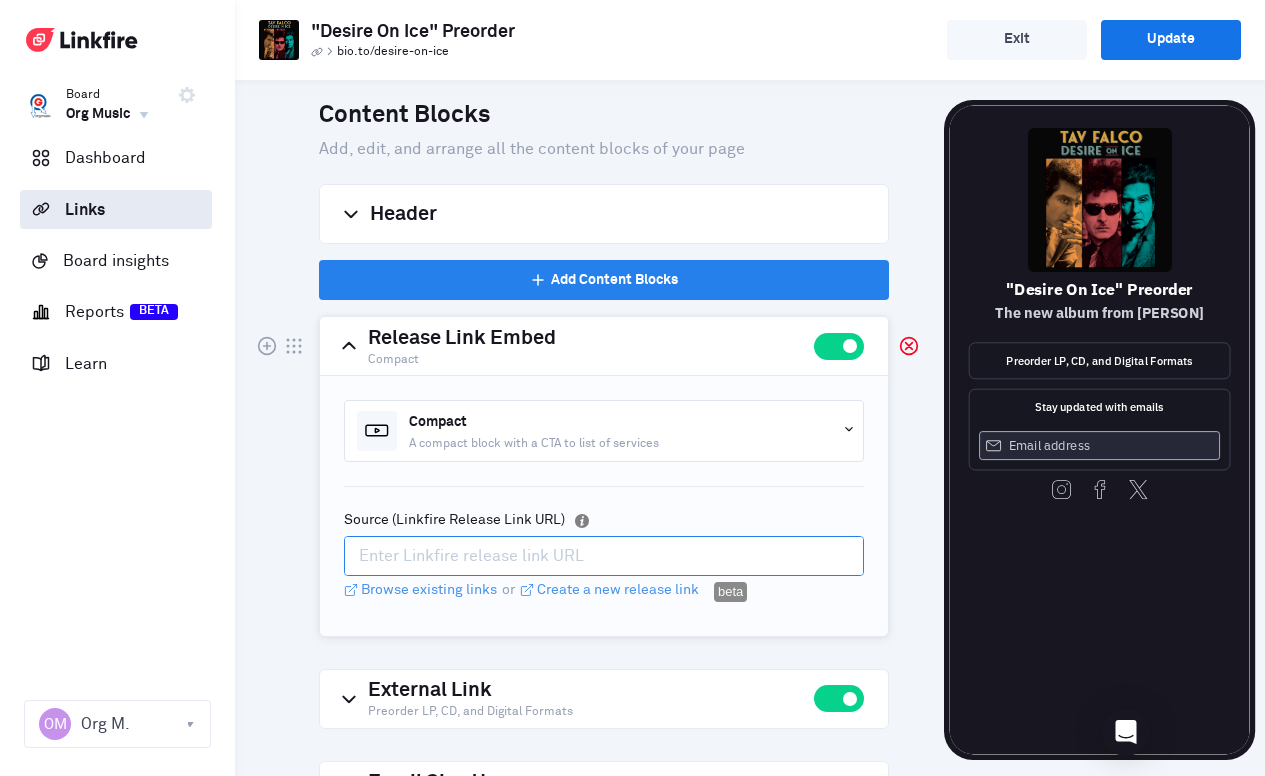 paste on "https://lnk.to/doomsday-baby" 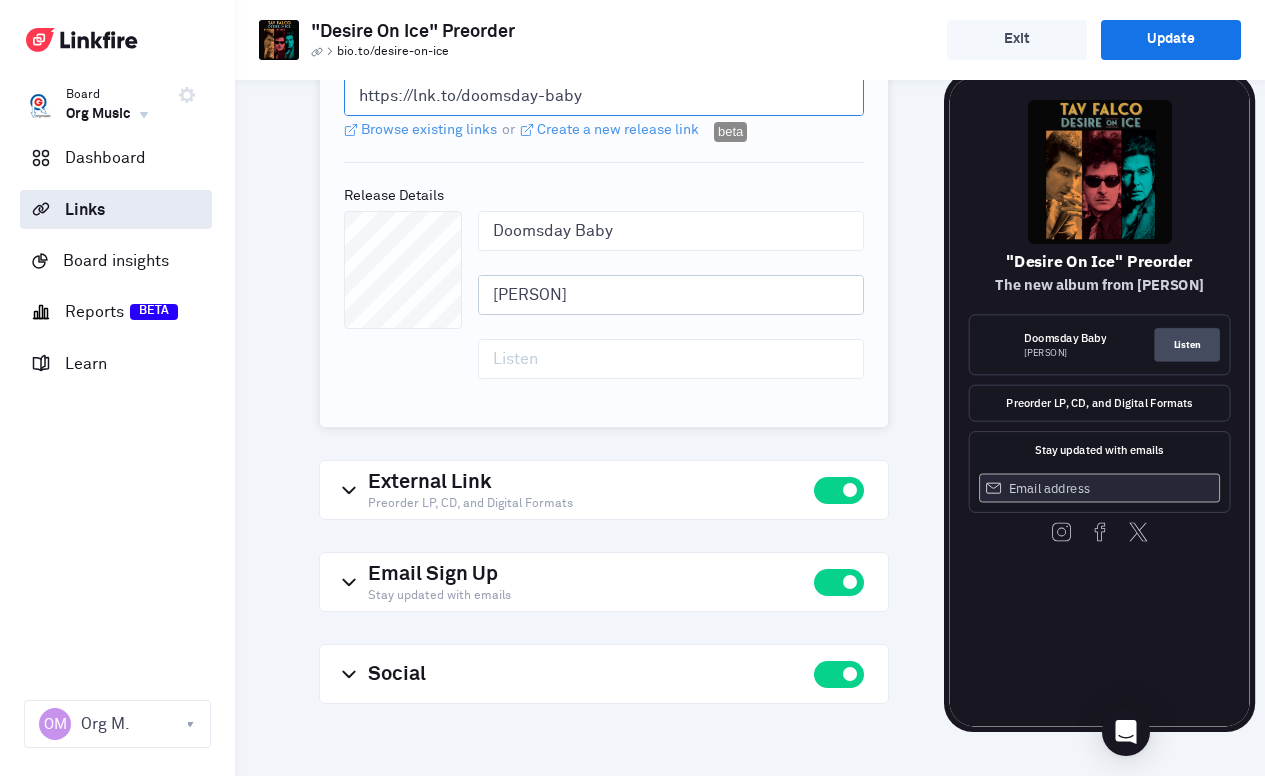 scroll, scrollTop: 708, scrollLeft: 0, axis: vertical 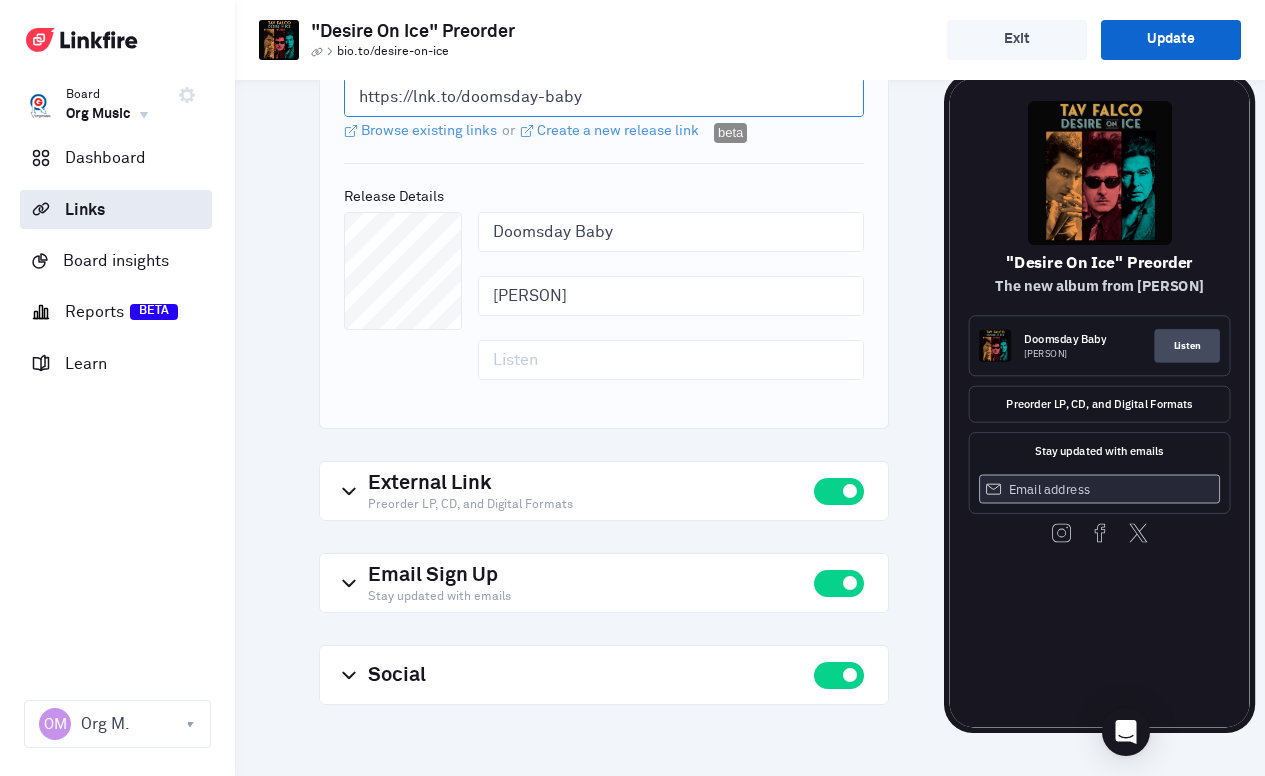 type on "https://lnk.to/doomsday-baby" 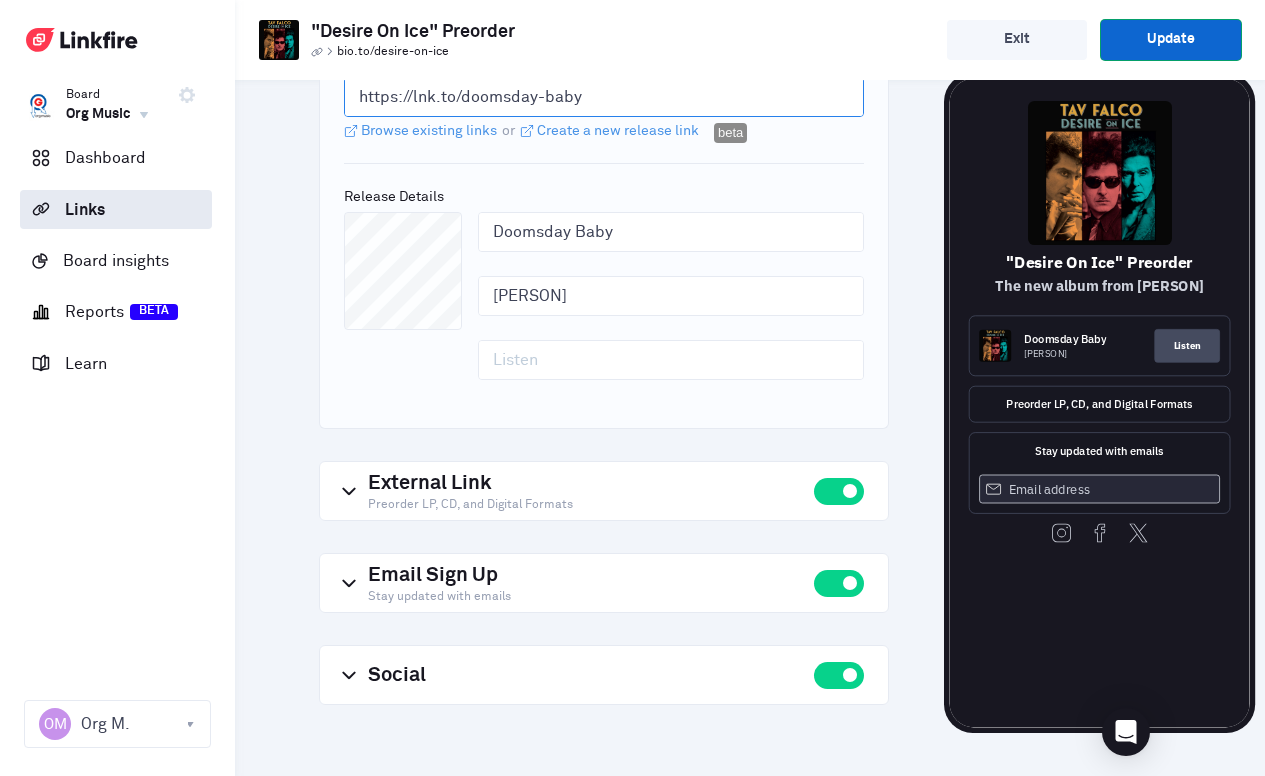 click on "Update" at bounding box center (1171, 40) 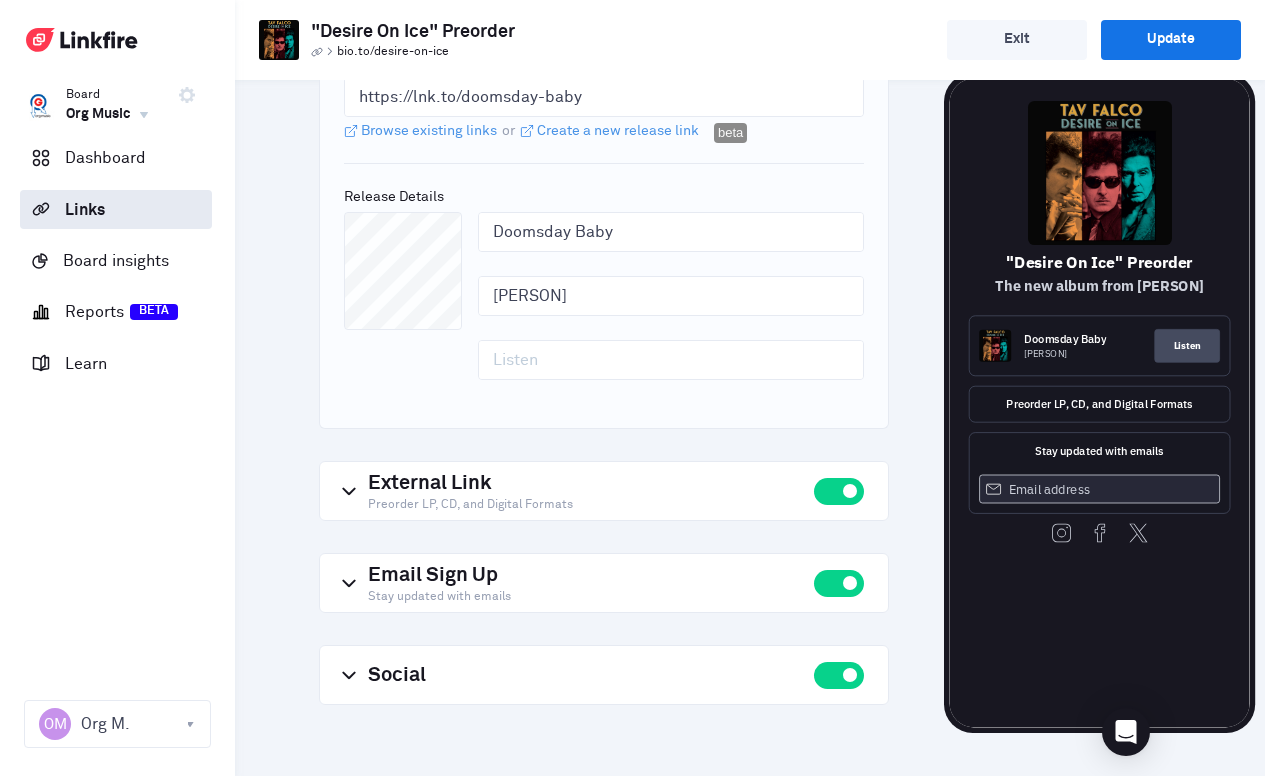 scroll, scrollTop: 704, scrollLeft: 0, axis: vertical 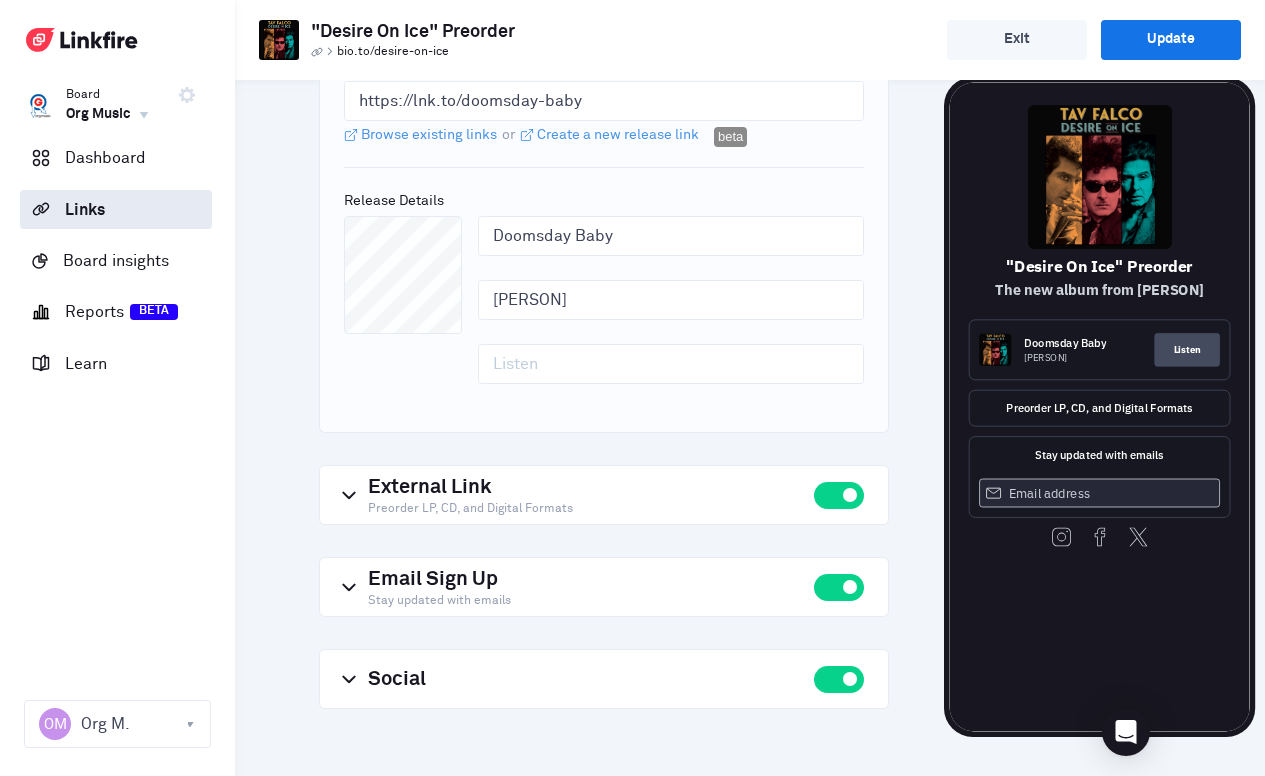 click on ""Desire On Ice" Preorder
>
bio.to/[ID]
Exit
Update" at bounding box center [867, 40] 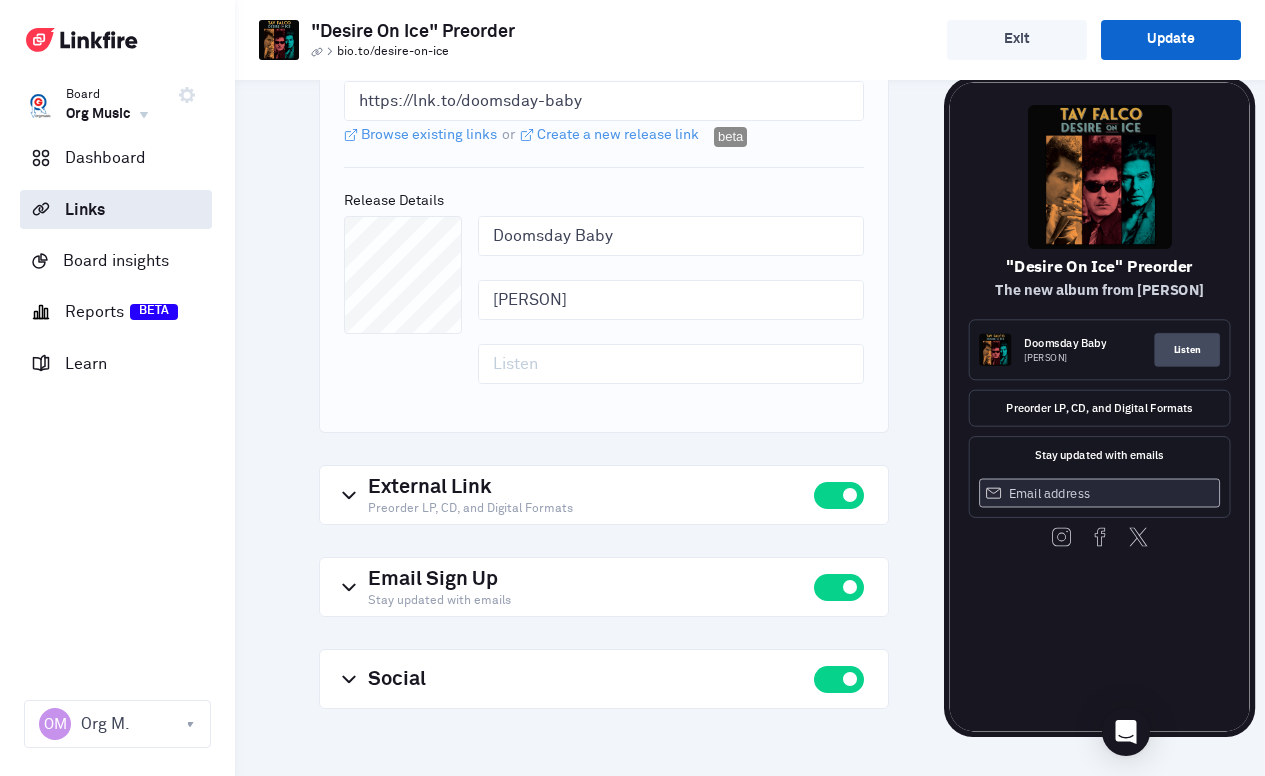 click on "Update" at bounding box center [1171, 40] 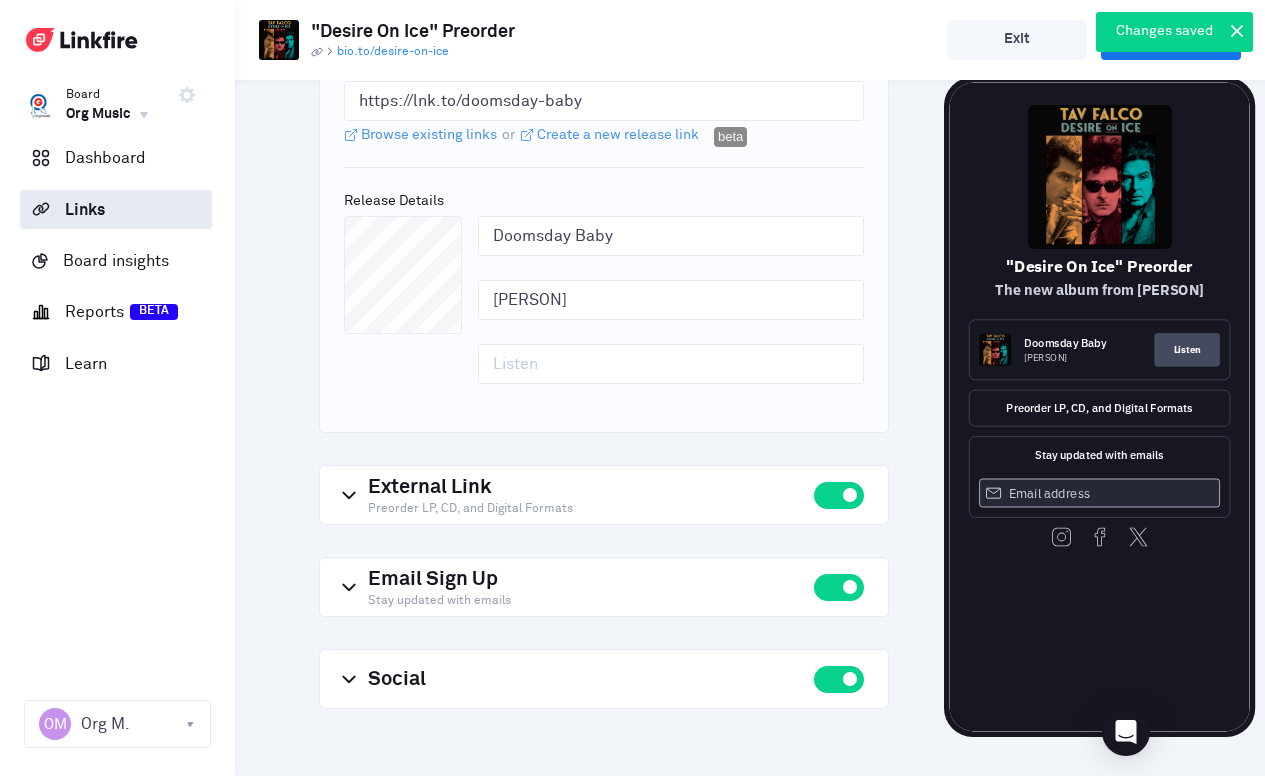 click on "bio.to/desire-on-ice" at bounding box center (393, 52) 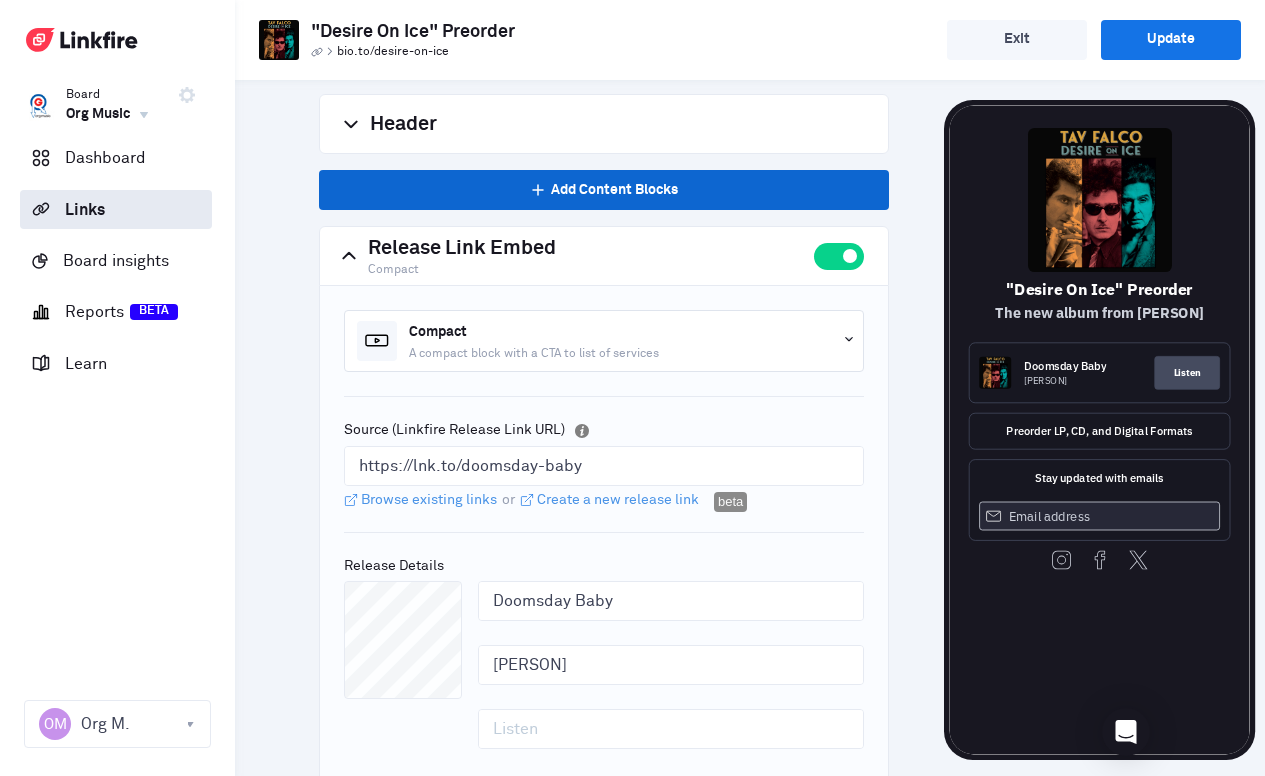 scroll, scrollTop: 0, scrollLeft: 0, axis: both 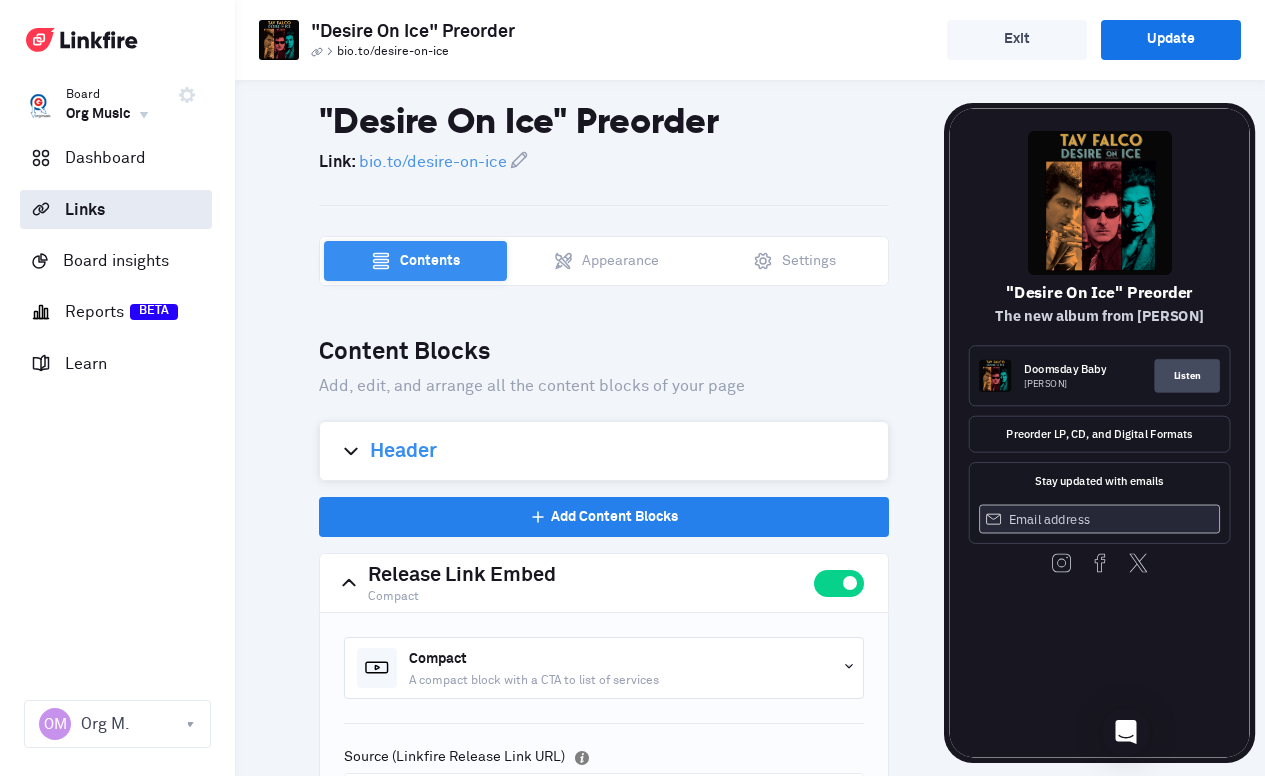 click on "Header" at bounding box center [403, 451] 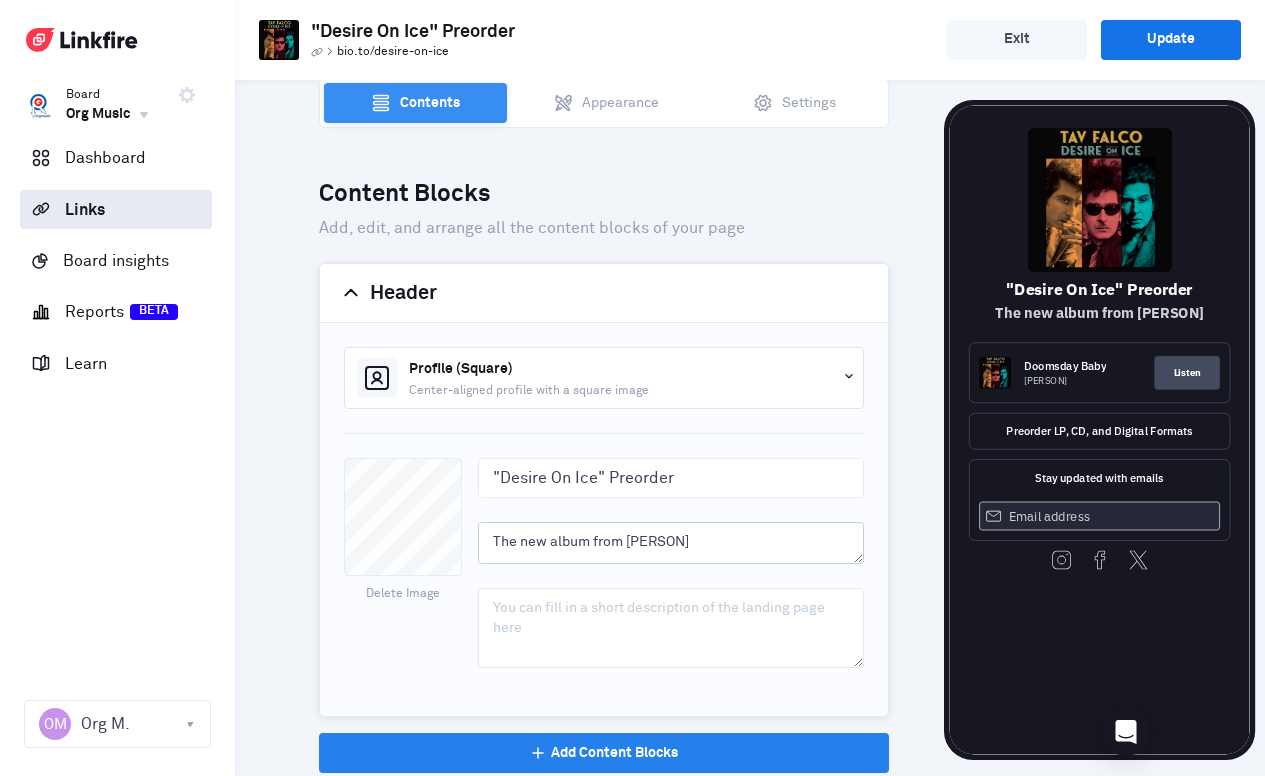 scroll, scrollTop: 171, scrollLeft: 0, axis: vertical 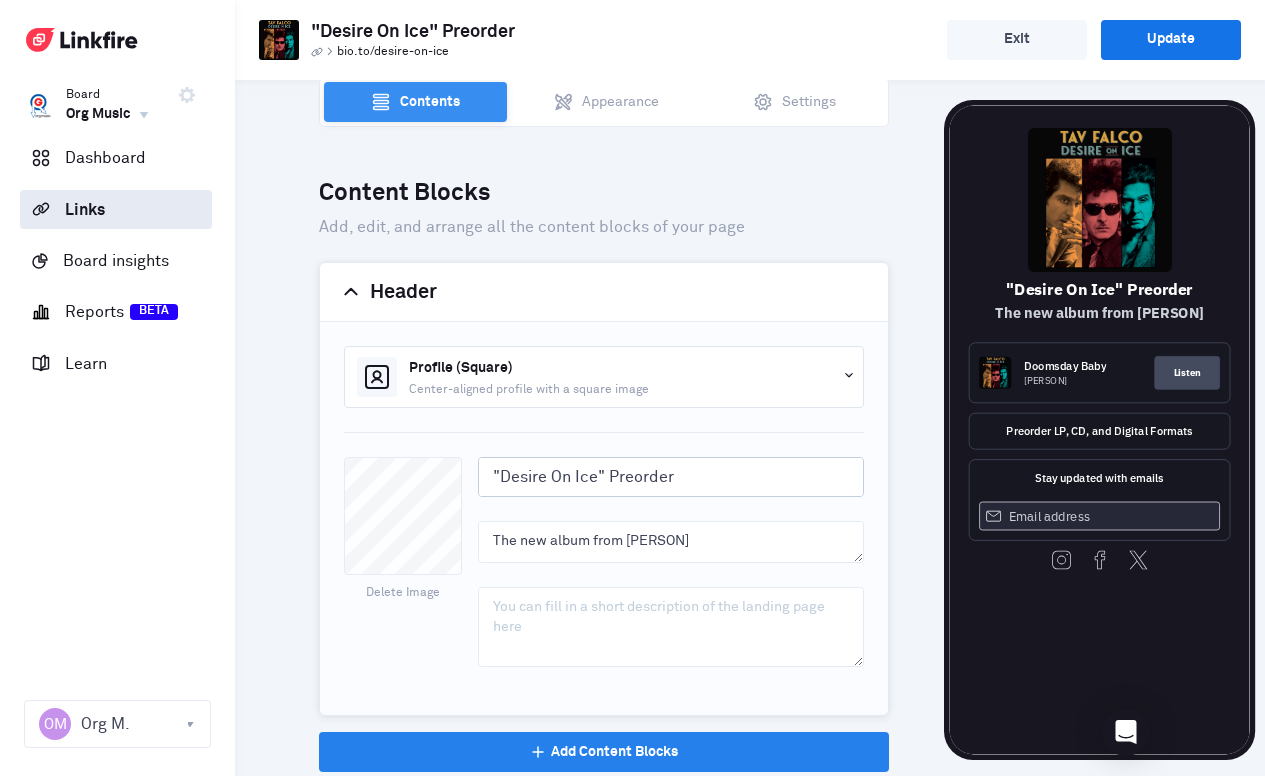 click on ""Desire On Ice" Preorder" at bounding box center [671, 477] 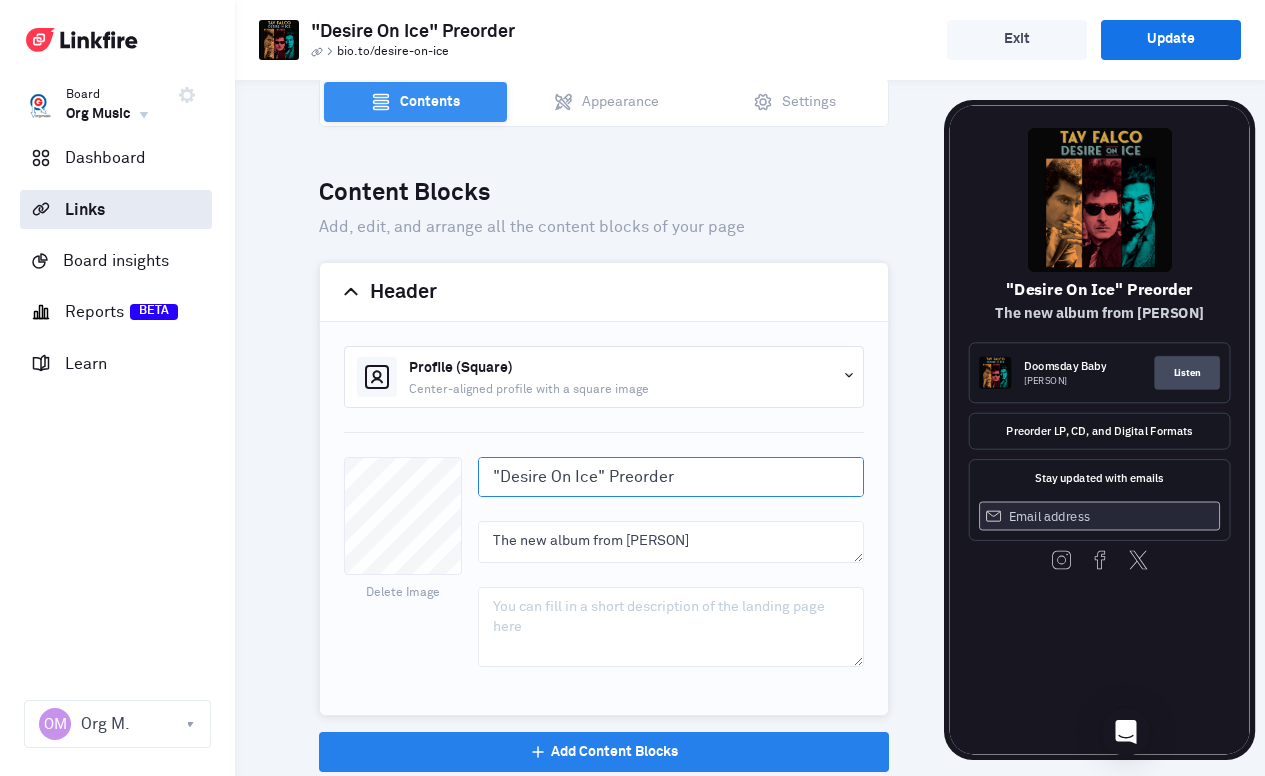 click on ""Desire On Ice" Preorder" at bounding box center [671, 477] 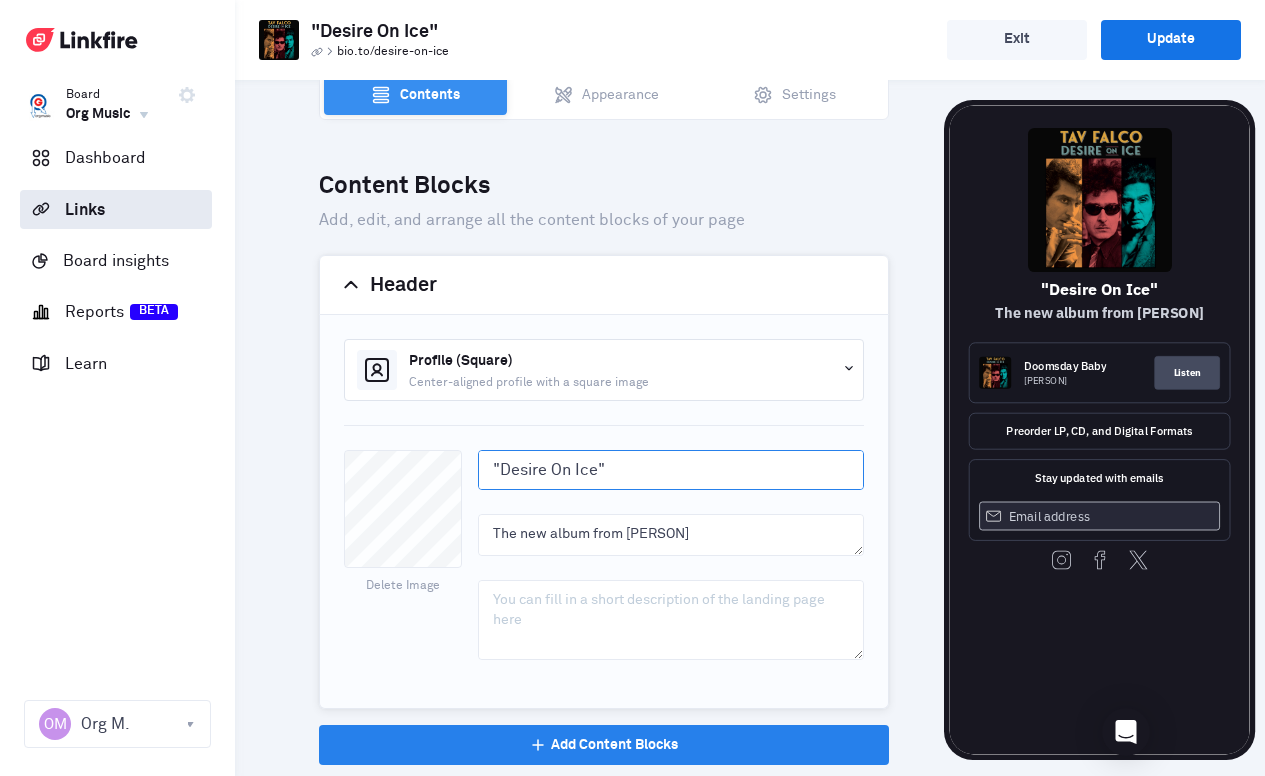 scroll, scrollTop: 179, scrollLeft: 0, axis: vertical 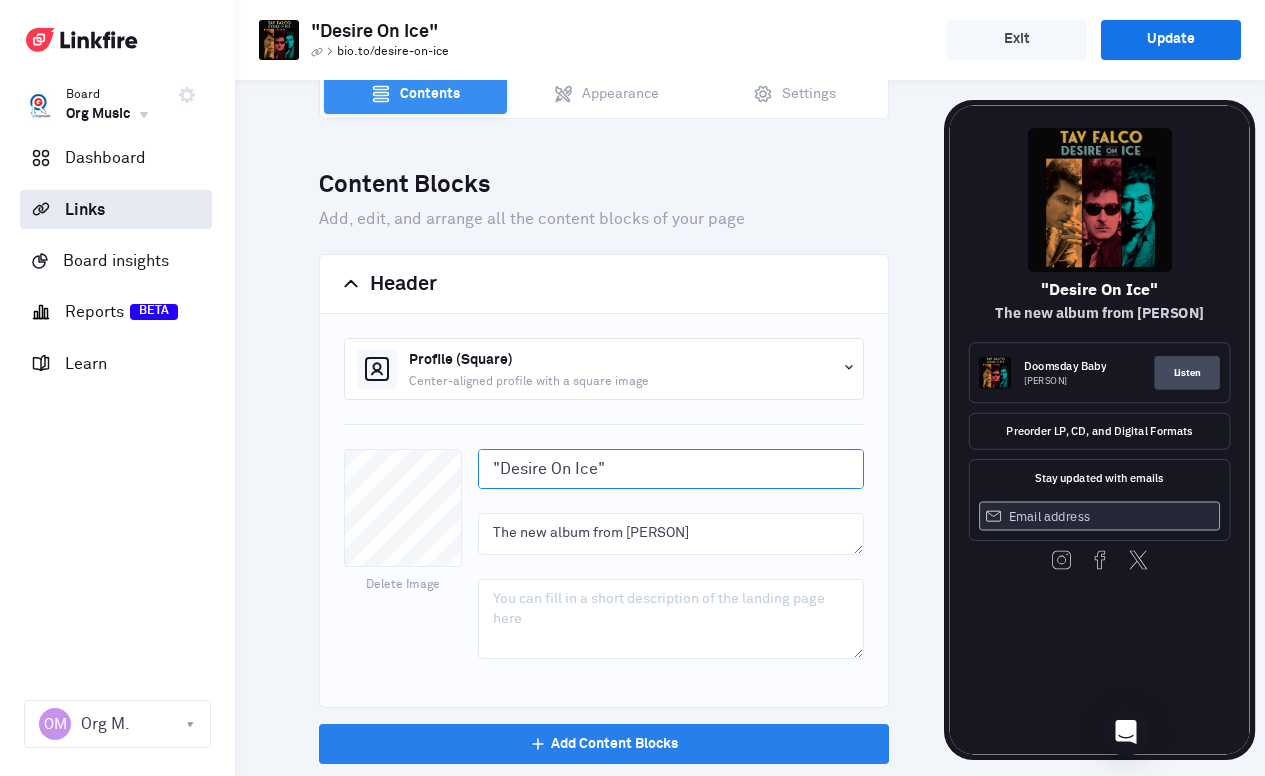 type on ""Desire On Ice"" 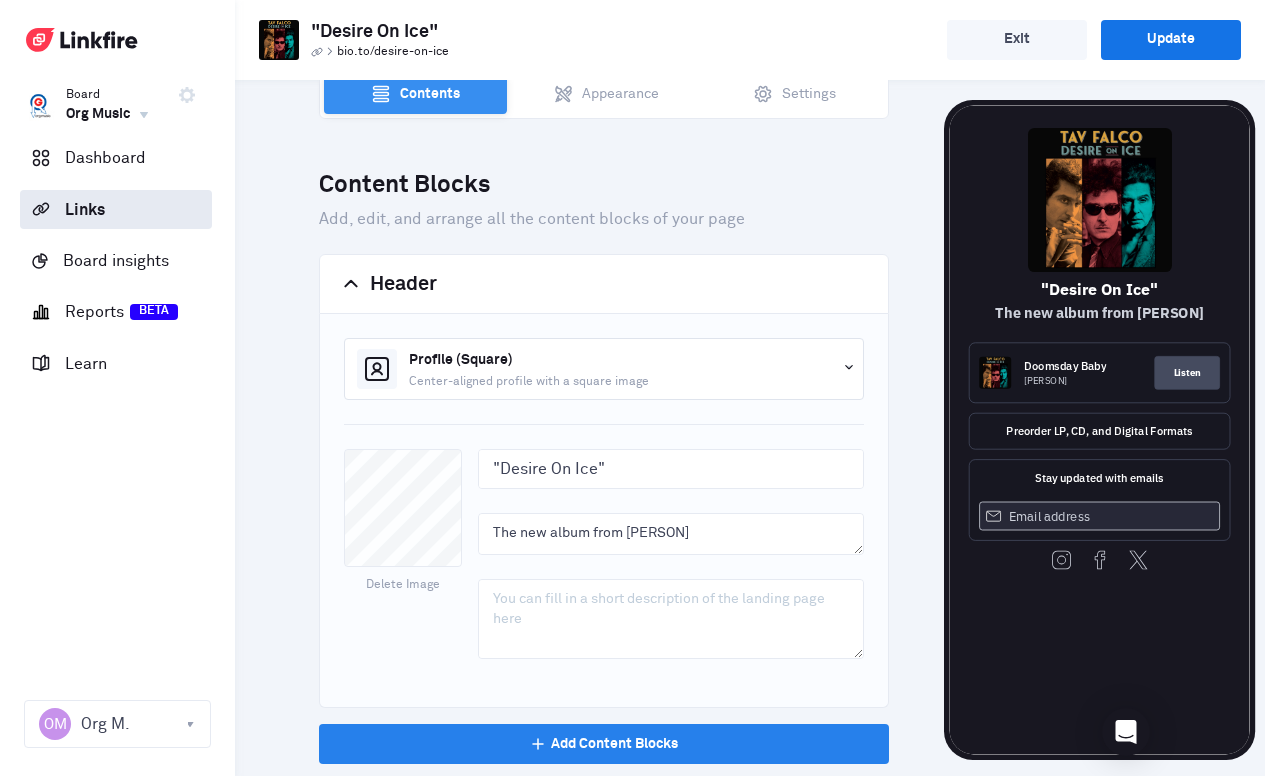 click on ""Desire On Ice"
>
bio.to/[ID]
Exit
Update" at bounding box center (867, 40) 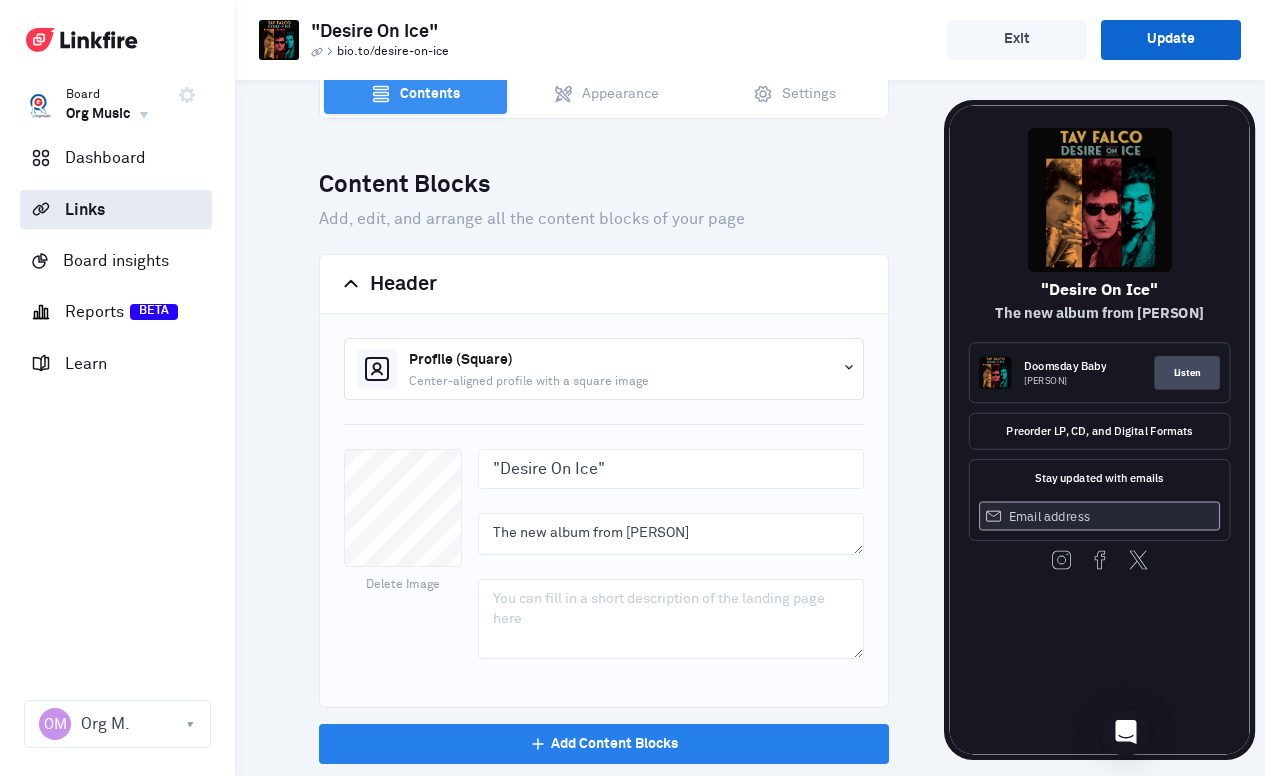 click on "Update" at bounding box center [1171, 40] 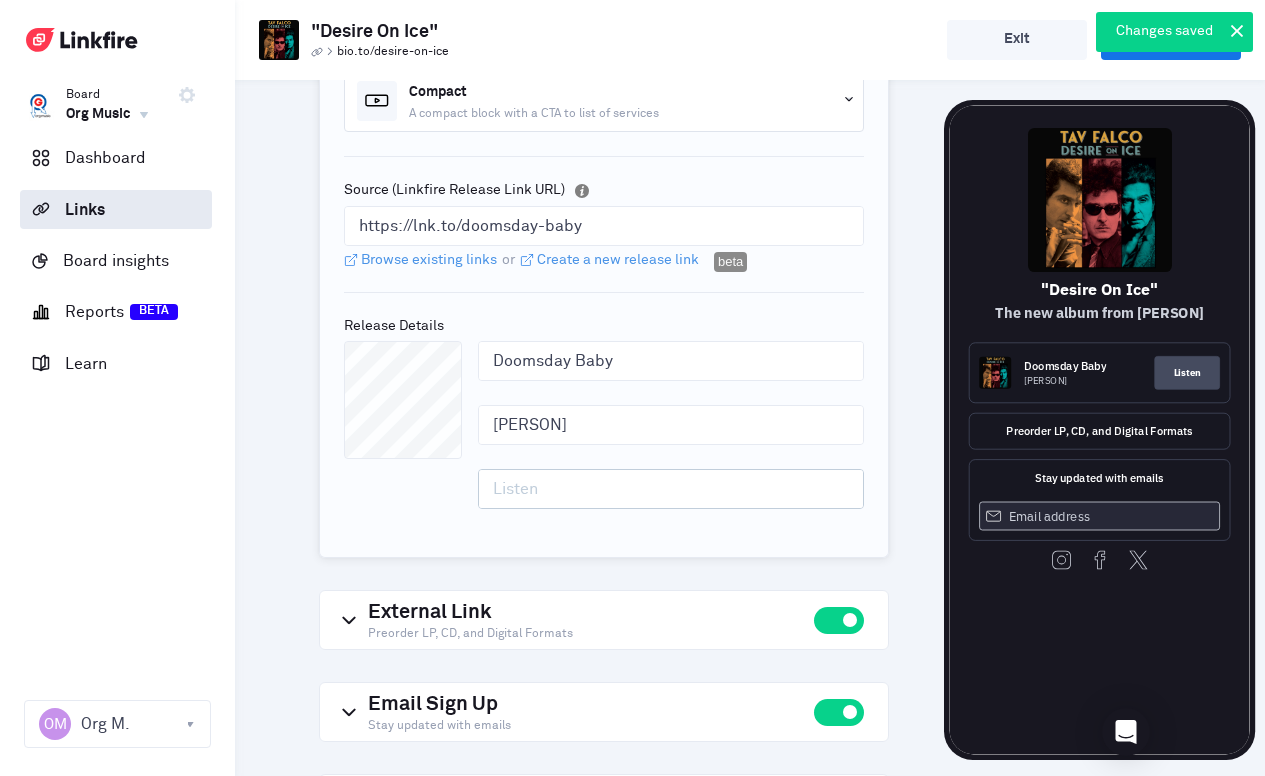 scroll, scrollTop: 976, scrollLeft: 0, axis: vertical 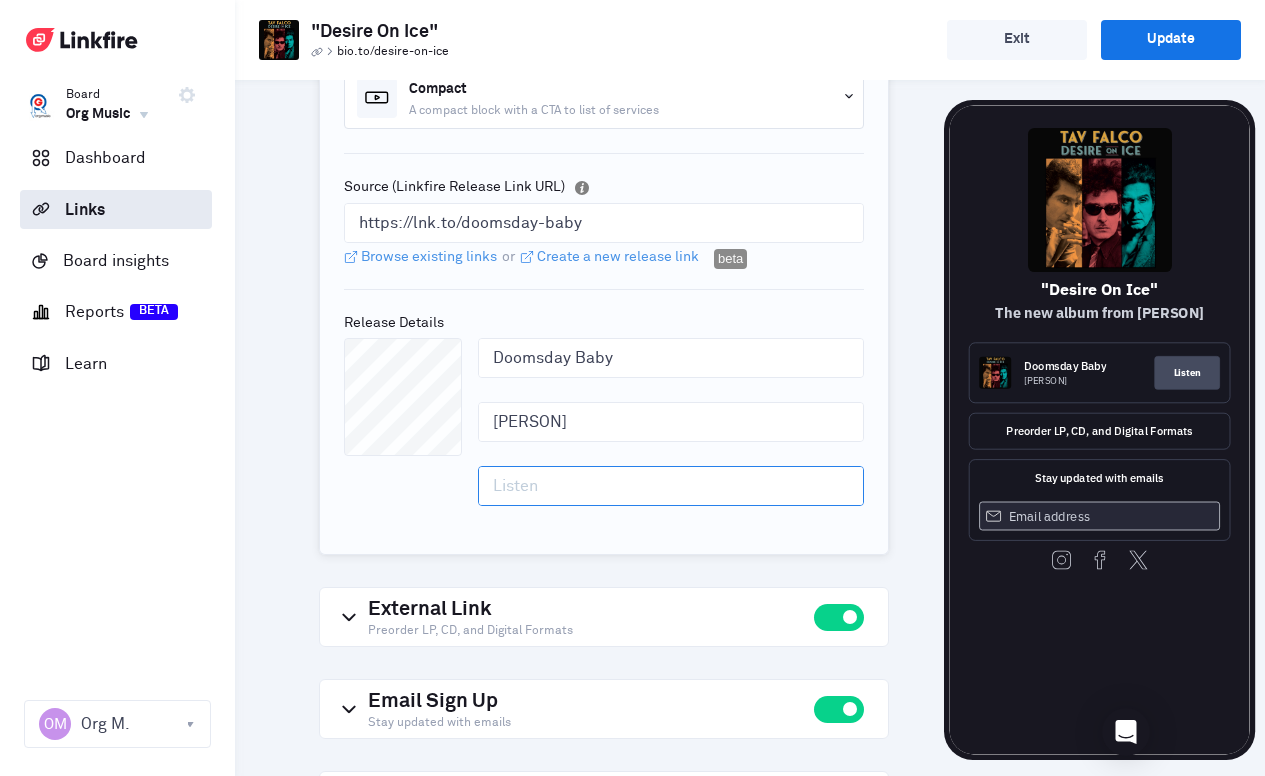 drag, startPoint x: 668, startPoint y: 470, endPoint x: 661, endPoint y: 489, distance: 20.248457 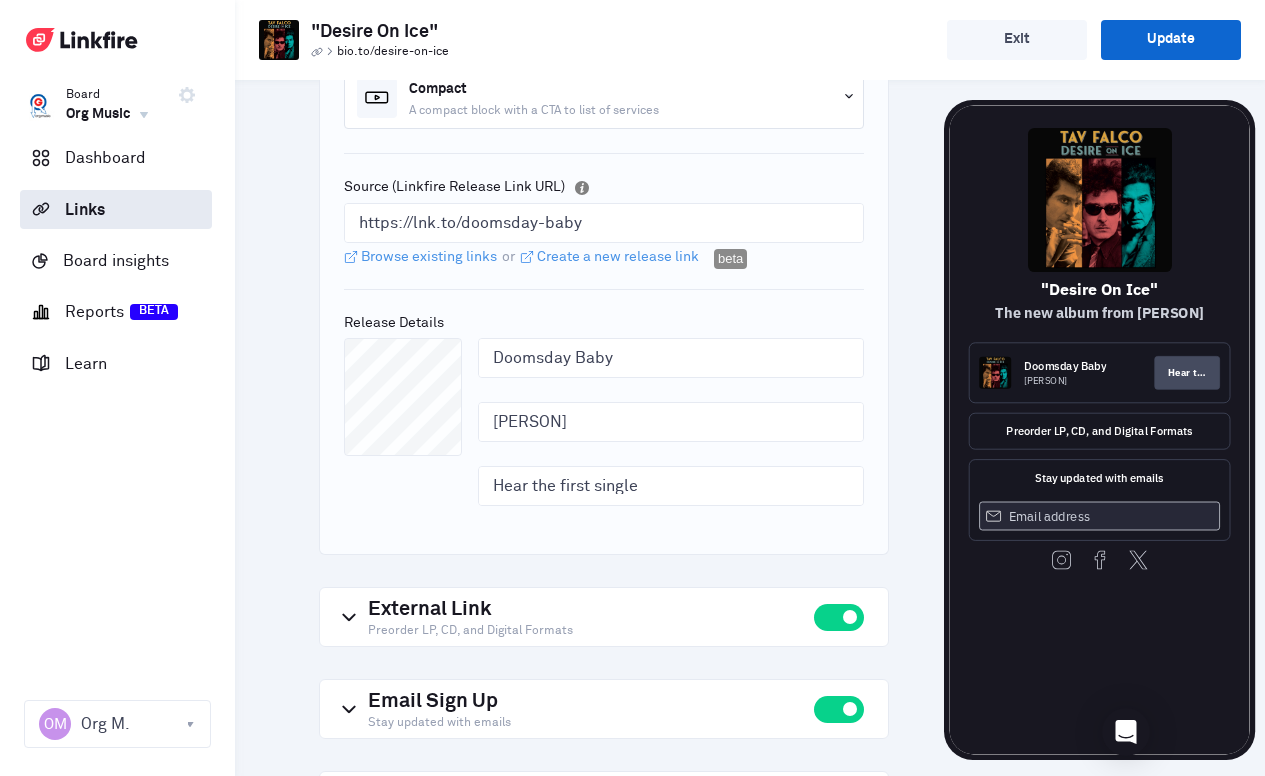 click on "Update" at bounding box center (1171, 40) 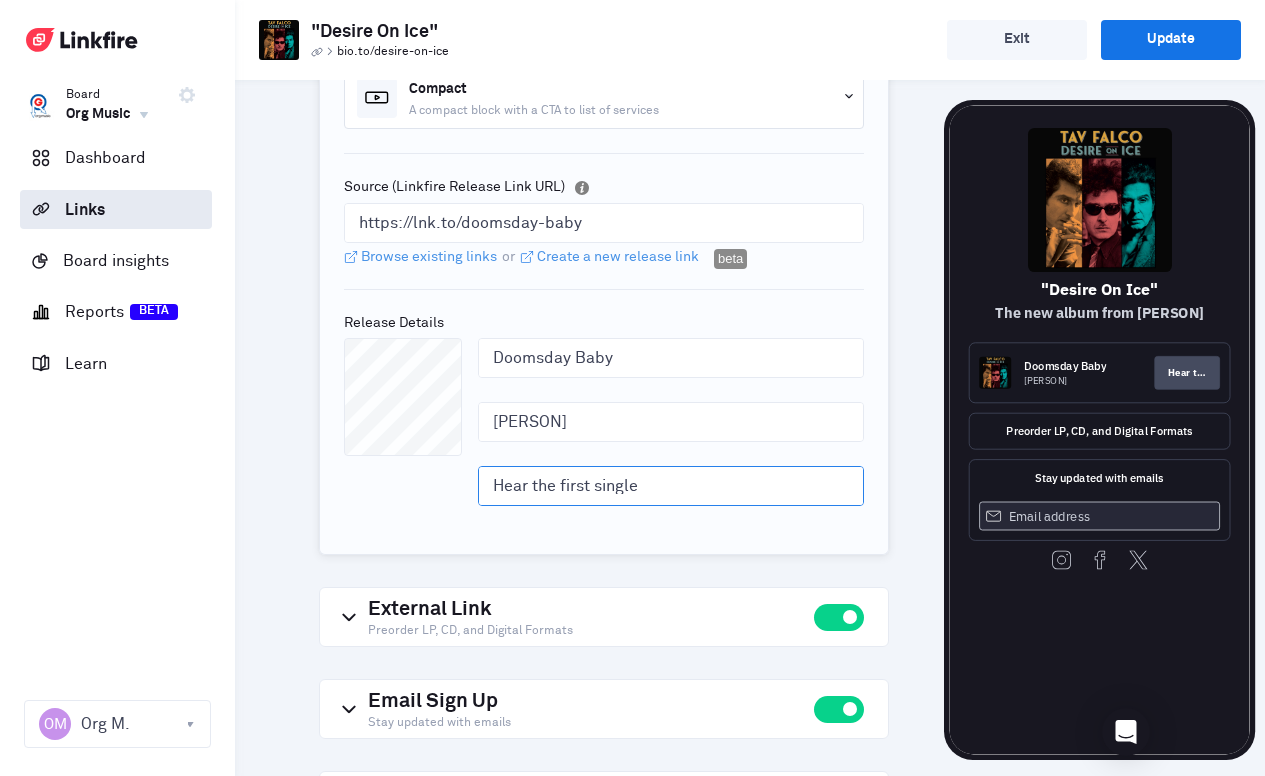 click on "Hear the first single" at bounding box center [671, 486] 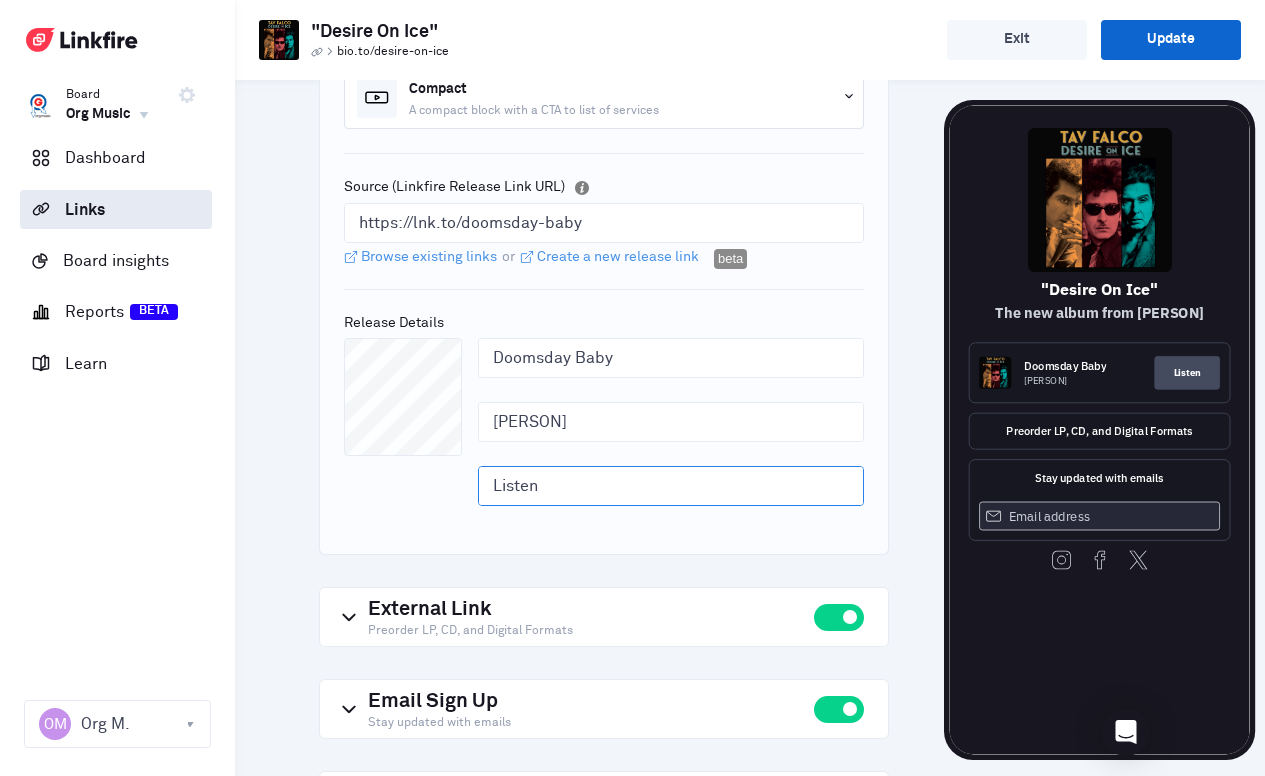type on "Listen" 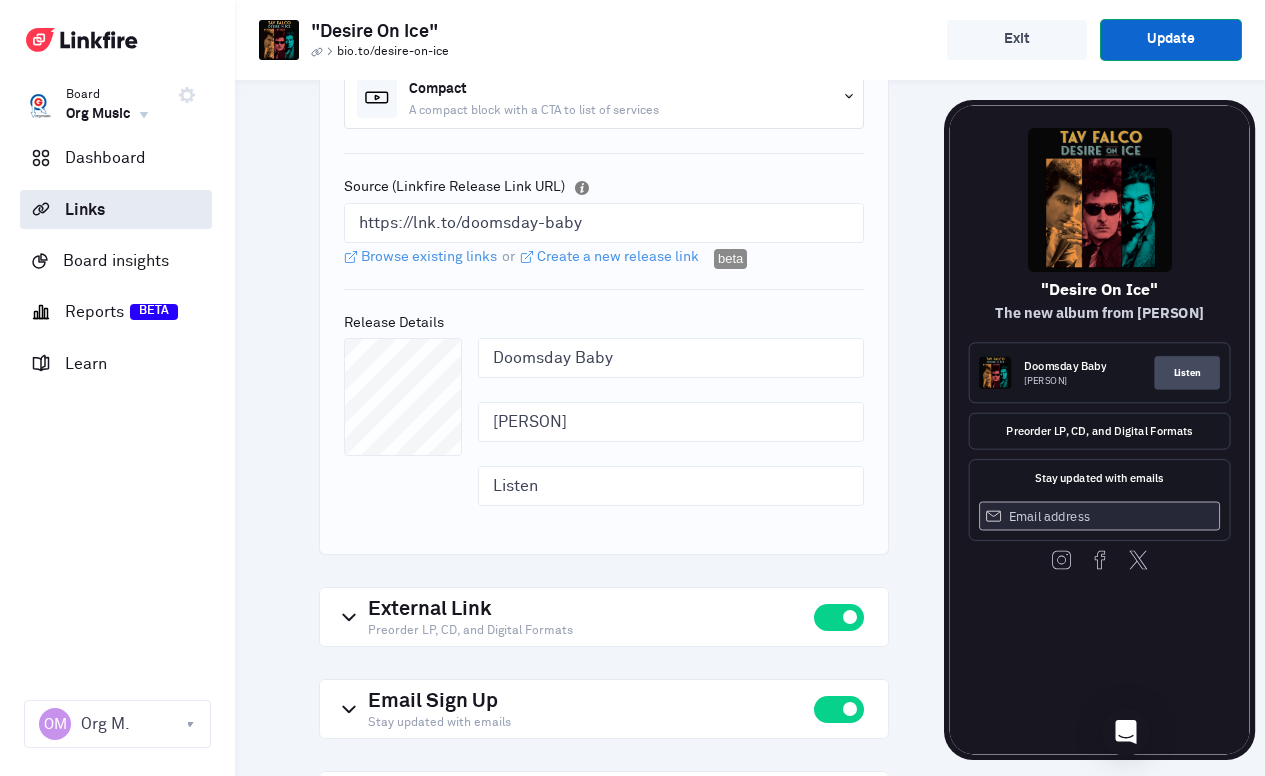 click on "Update" at bounding box center (1171, 40) 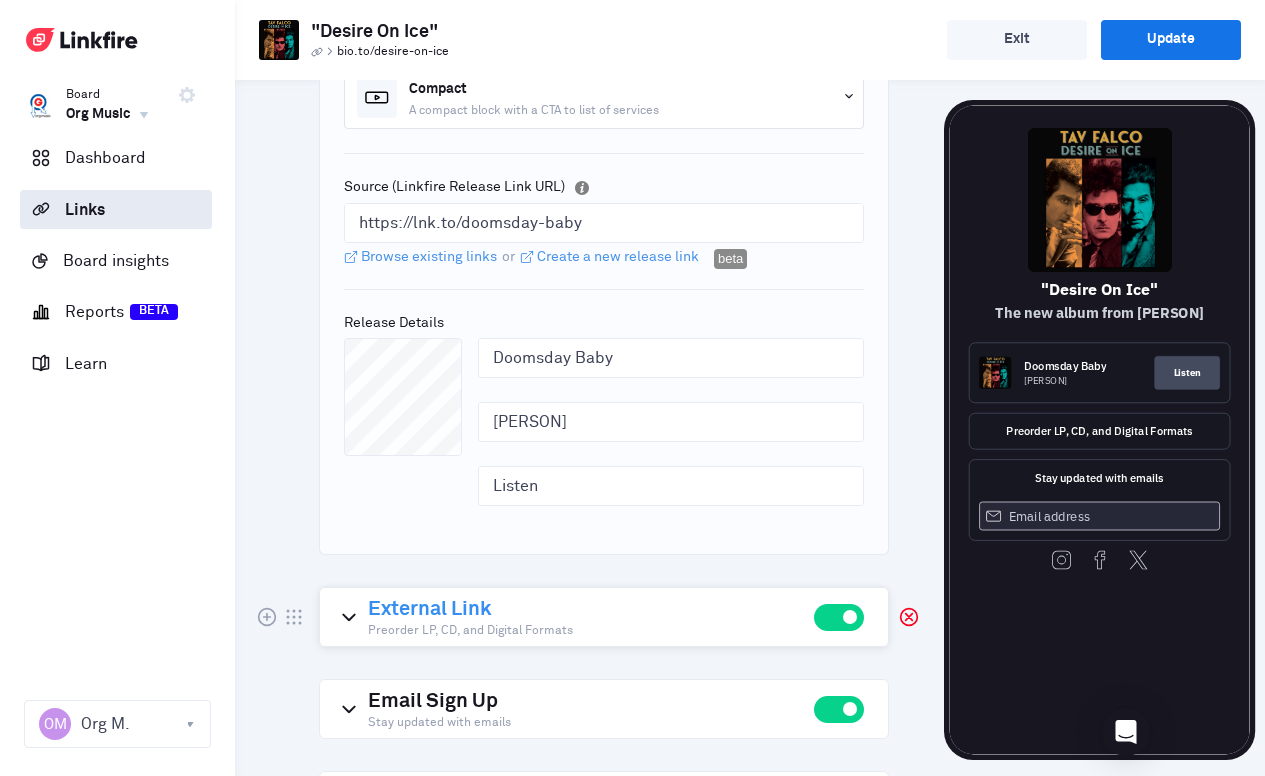 click on "External Link" at bounding box center [430, 609] 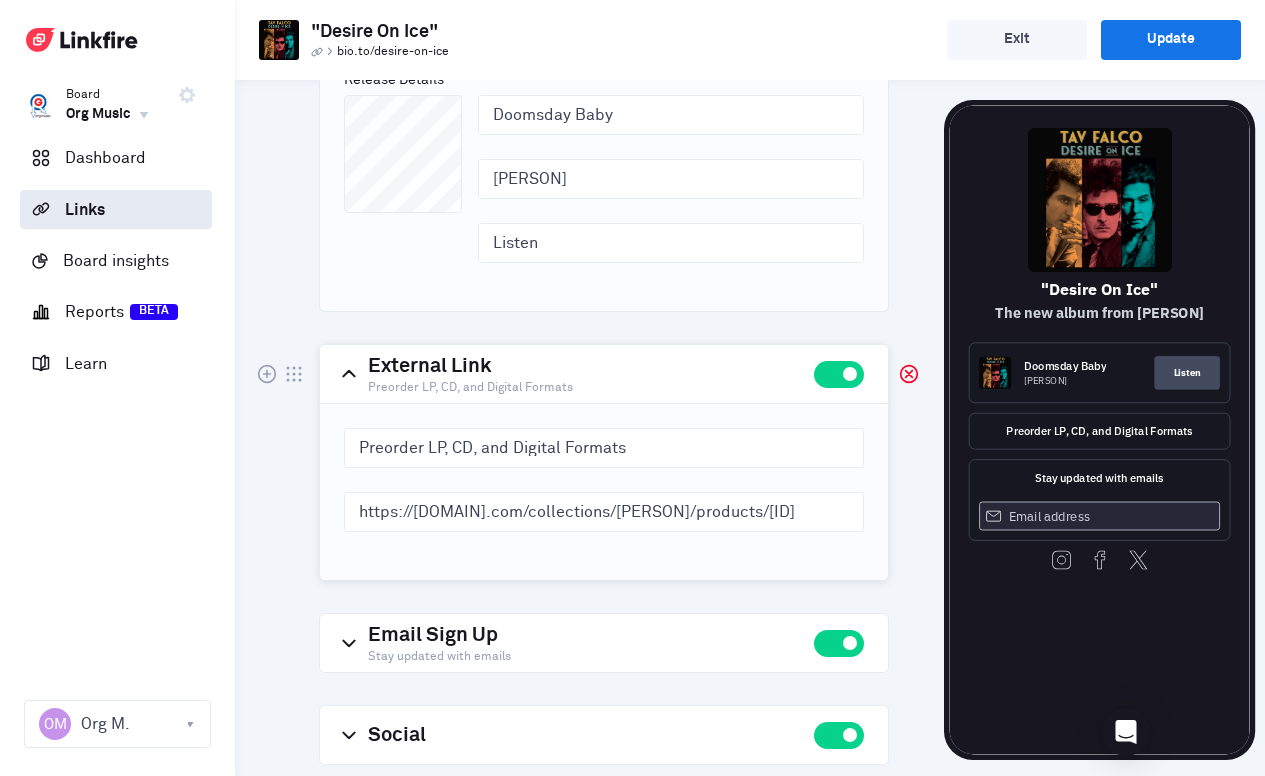scroll, scrollTop: 1311, scrollLeft: 0, axis: vertical 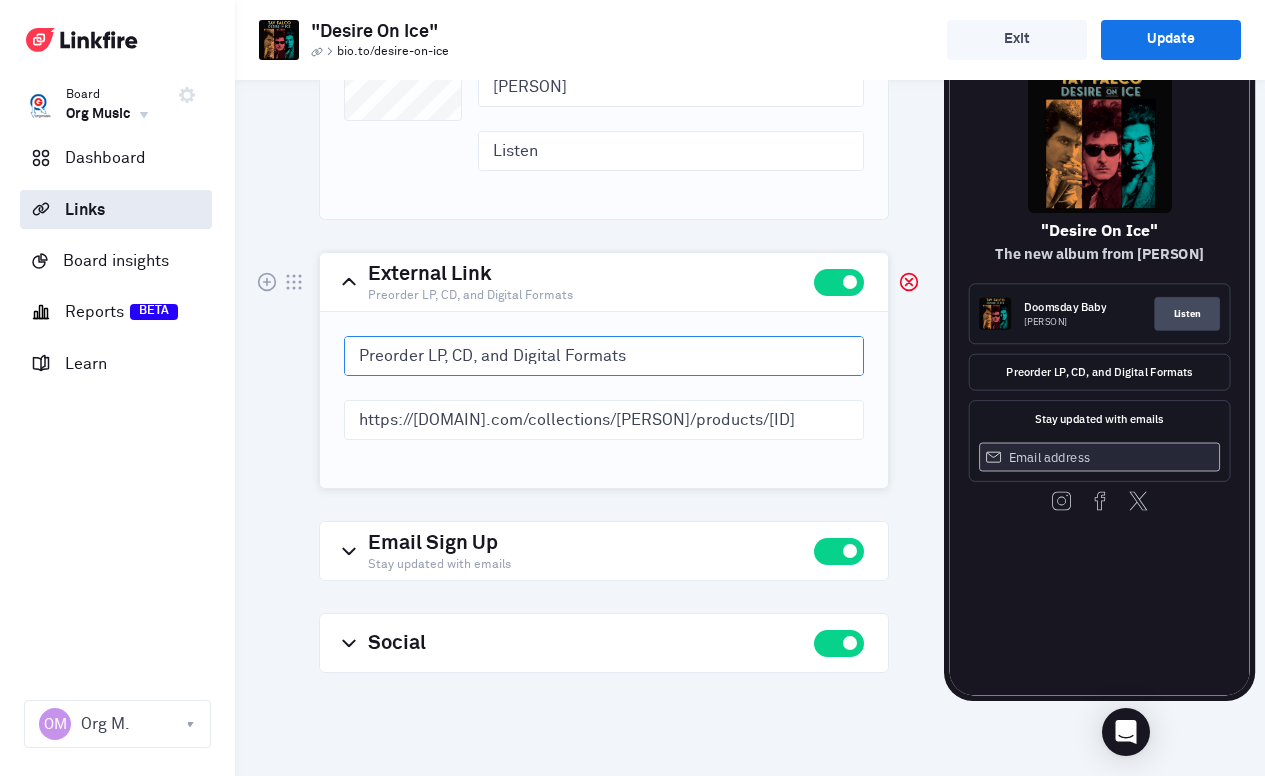 click on "Preorder LP, CD, and Digital Formats" at bounding box center [604, 356] 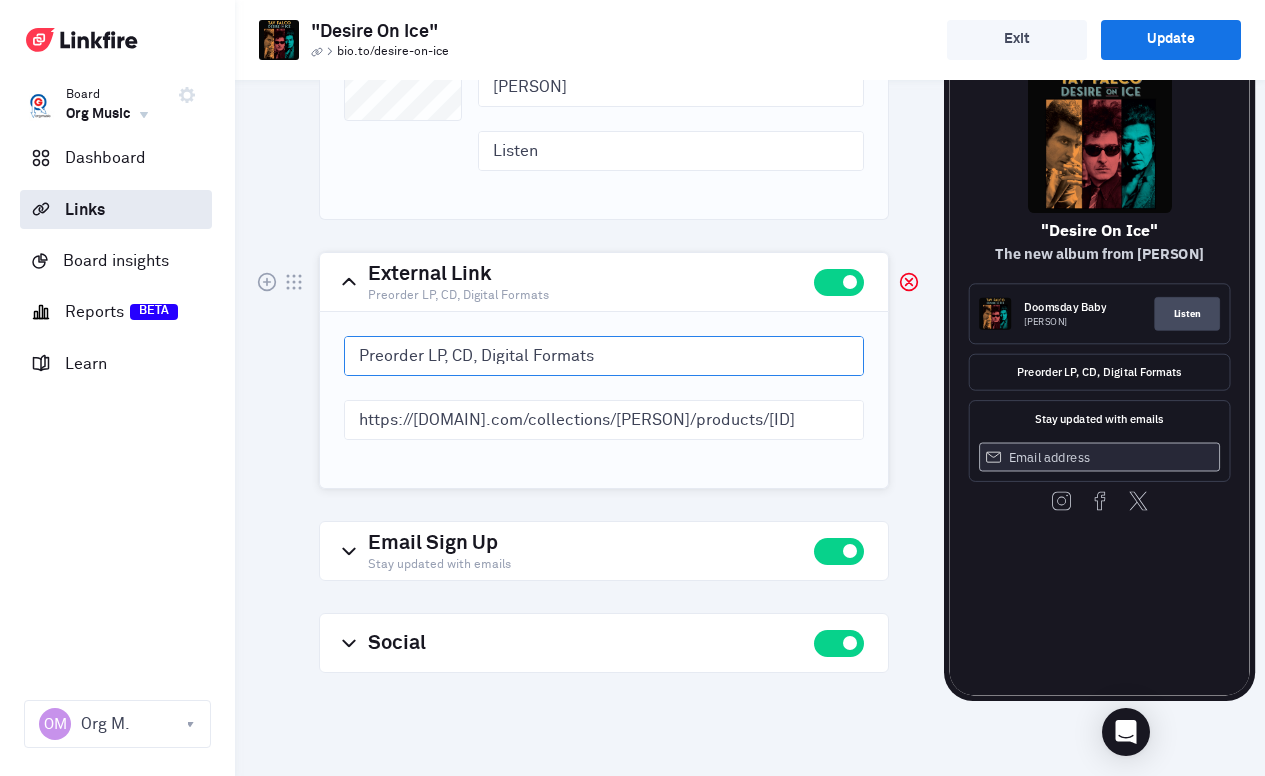 click on "Preorder LP, CD, Digital Formats" at bounding box center [604, 356] 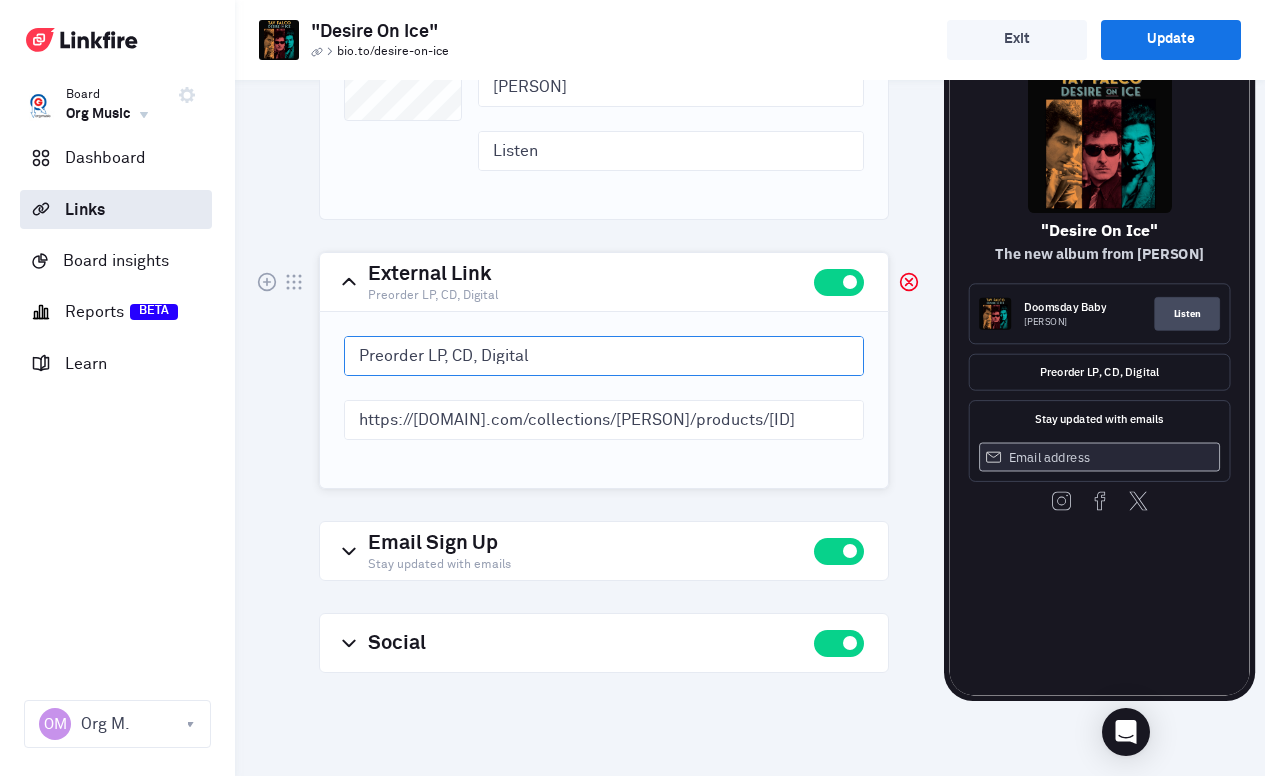 click on "Preorder LP, CD, Digital" at bounding box center [604, 356] 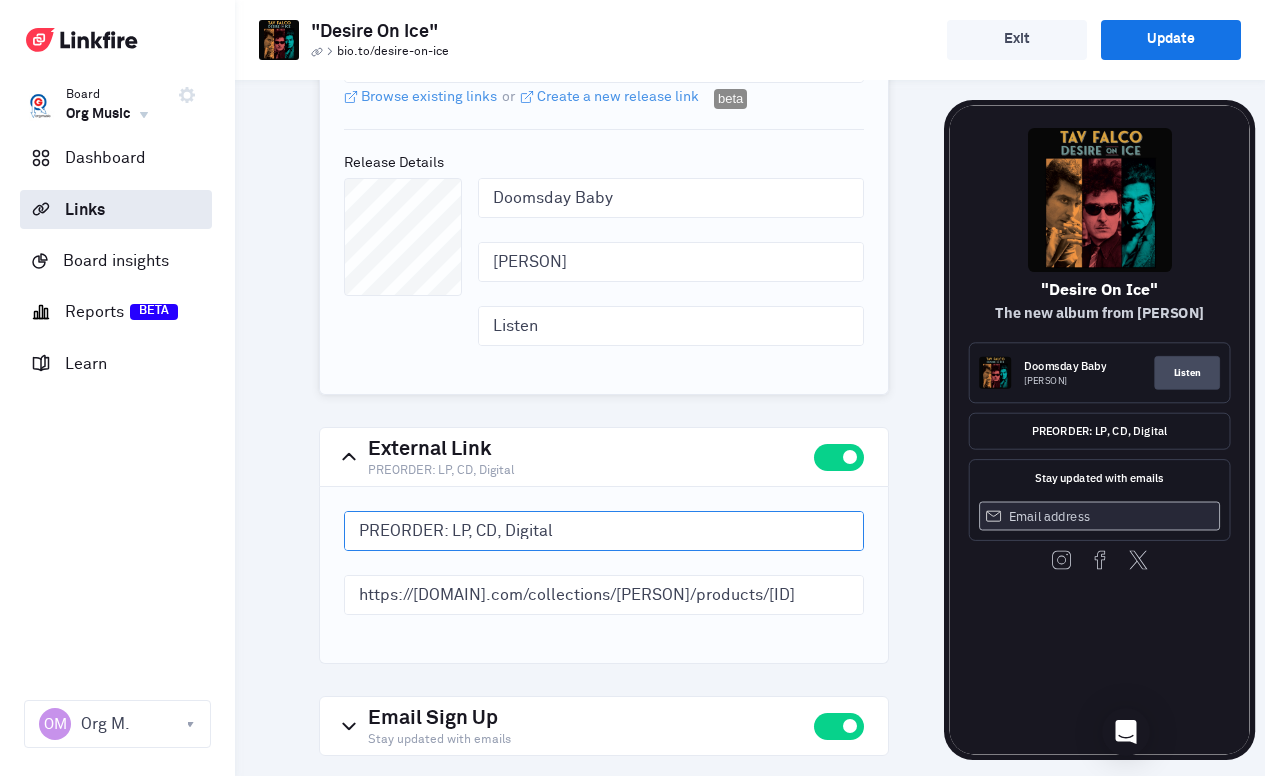 type on "PREORDER: LP, CD, Digital" 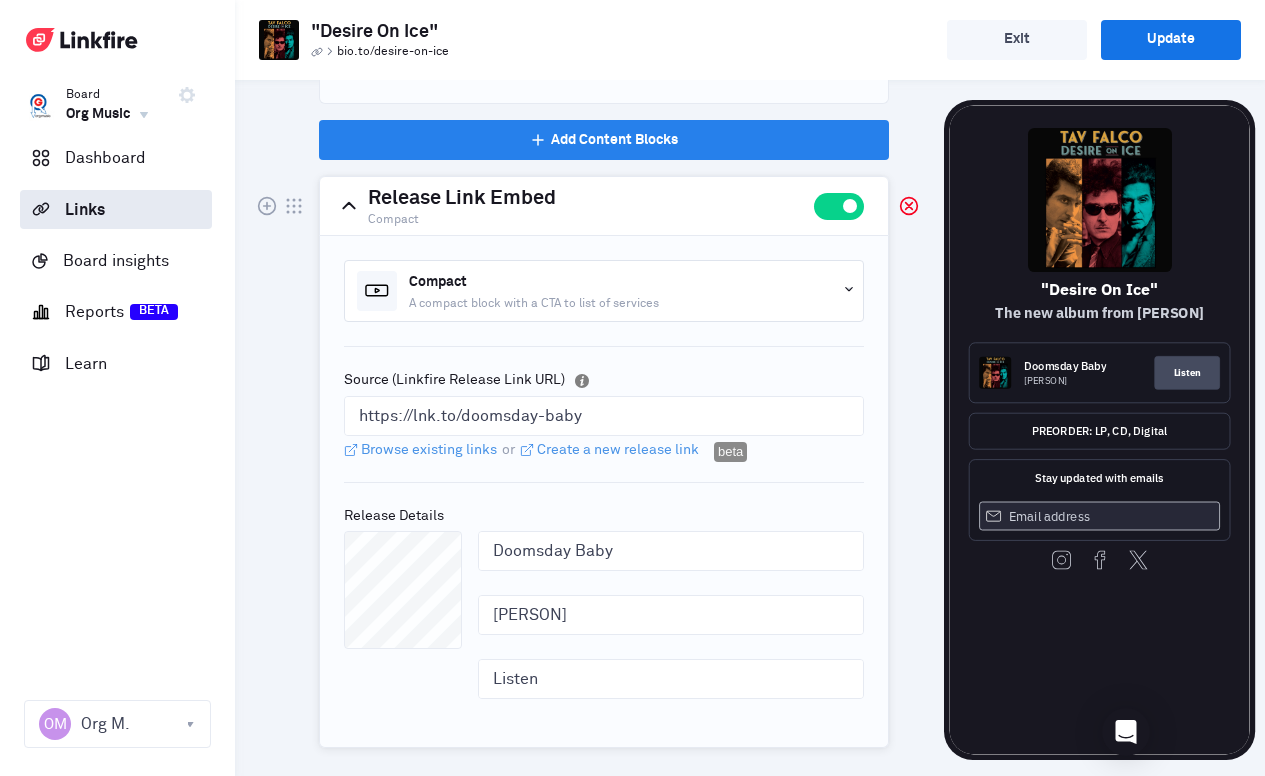 scroll, scrollTop: 771, scrollLeft: 0, axis: vertical 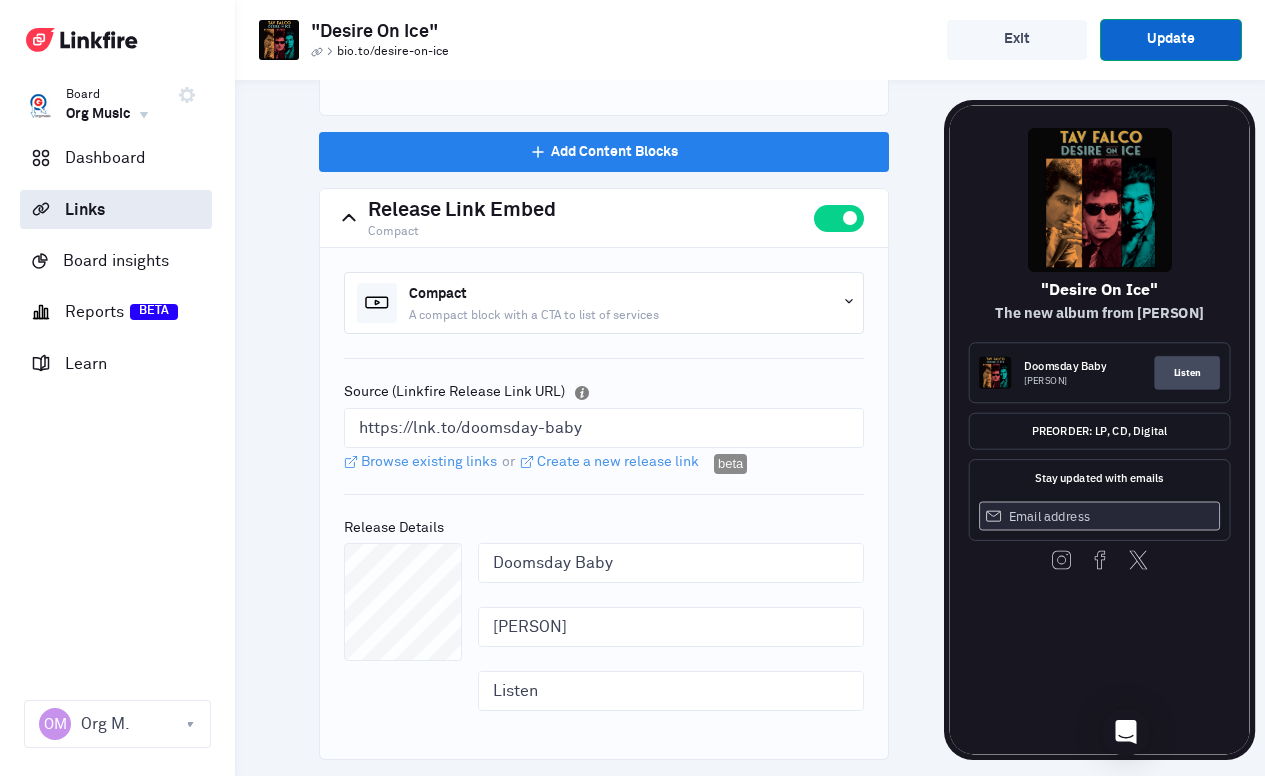 click on "Update" at bounding box center (1171, 40) 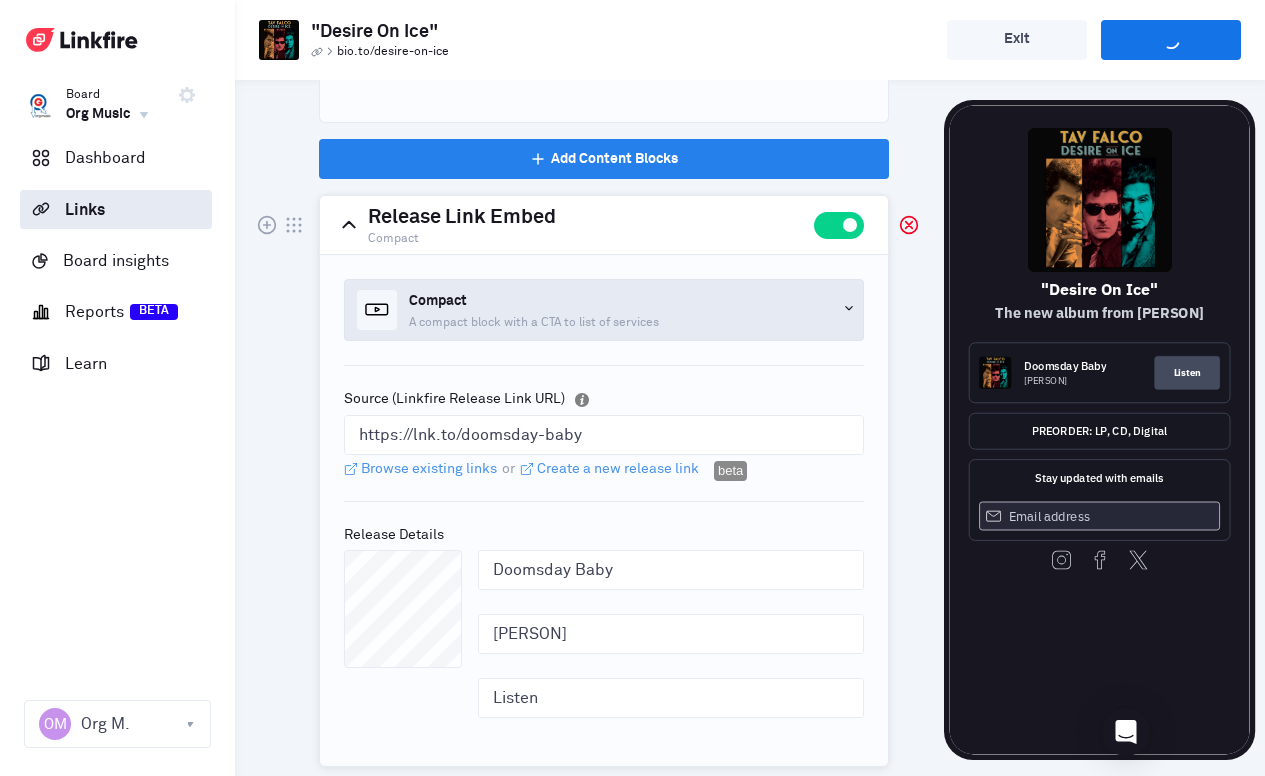 scroll, scrollTop: 763, scrollLeft: 0, axis: vertical 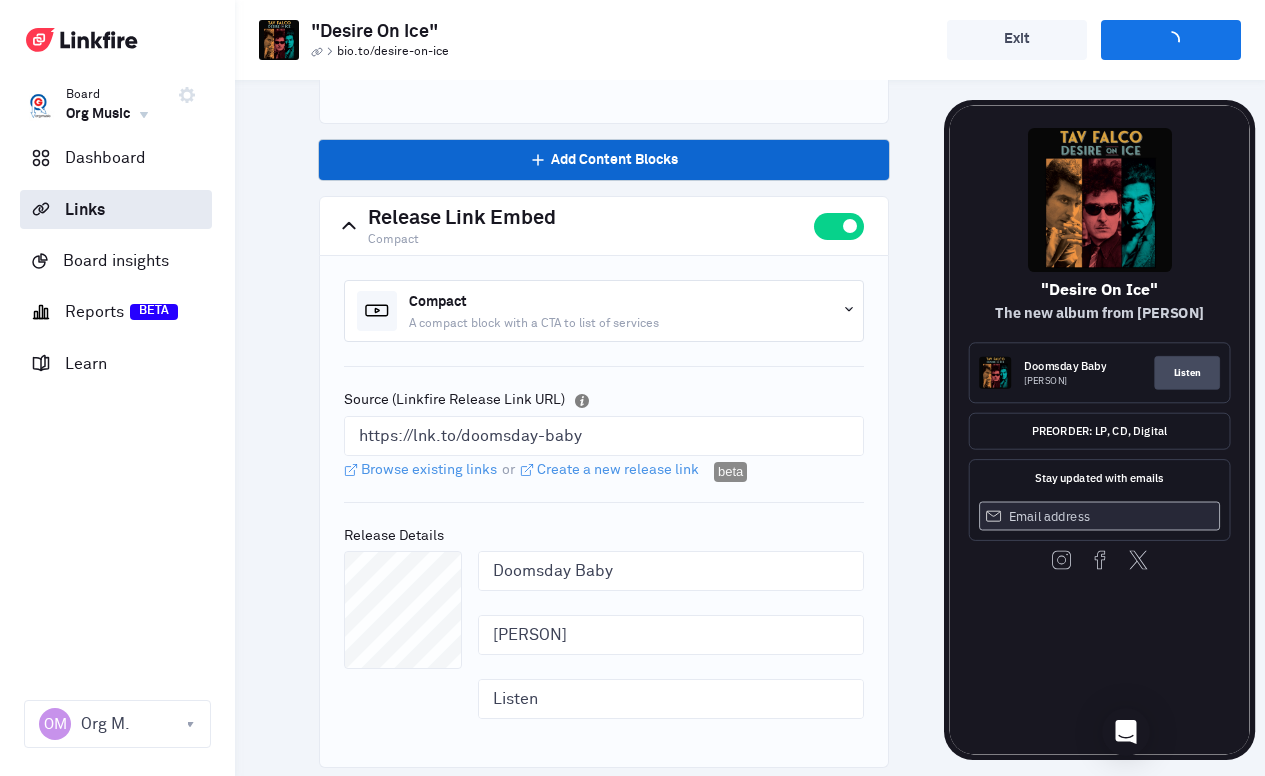 click on "Add Content Blocks" at bounding box center [604, 161] 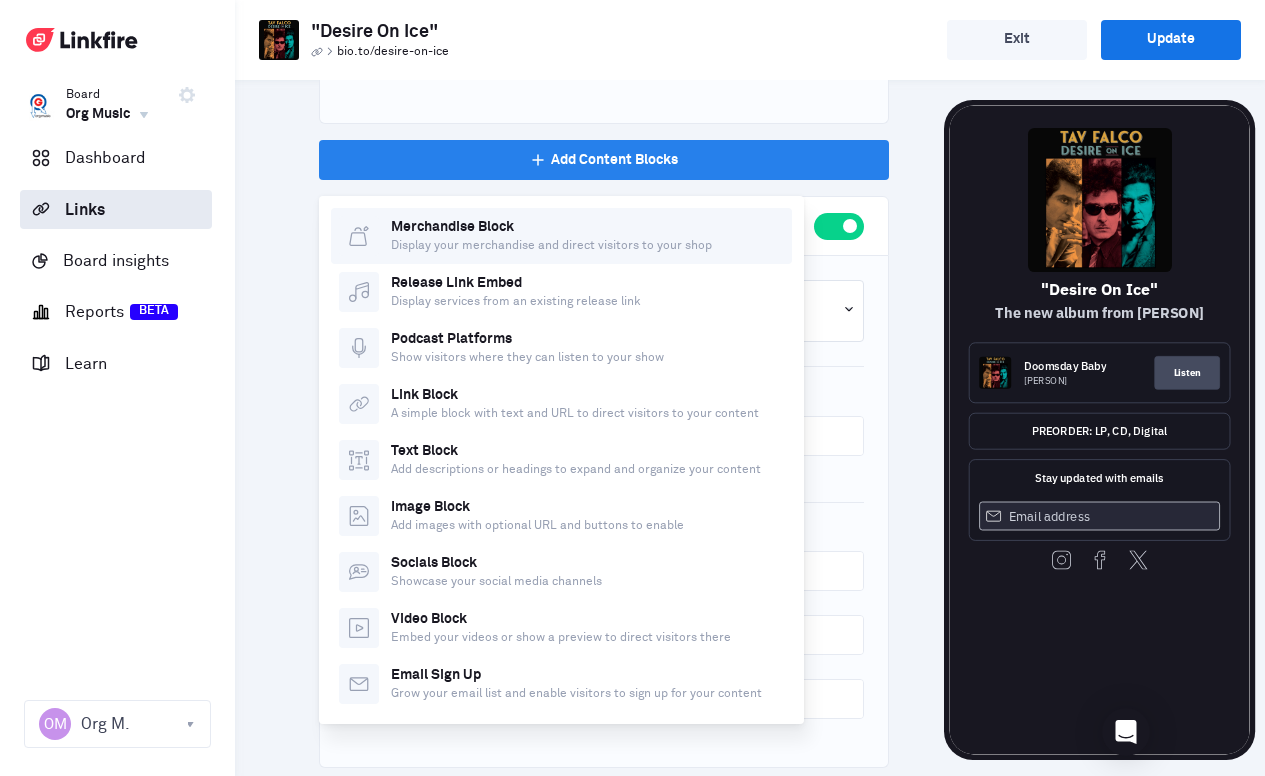 click on "Merchandise Block" at bounding box center (551, 228) 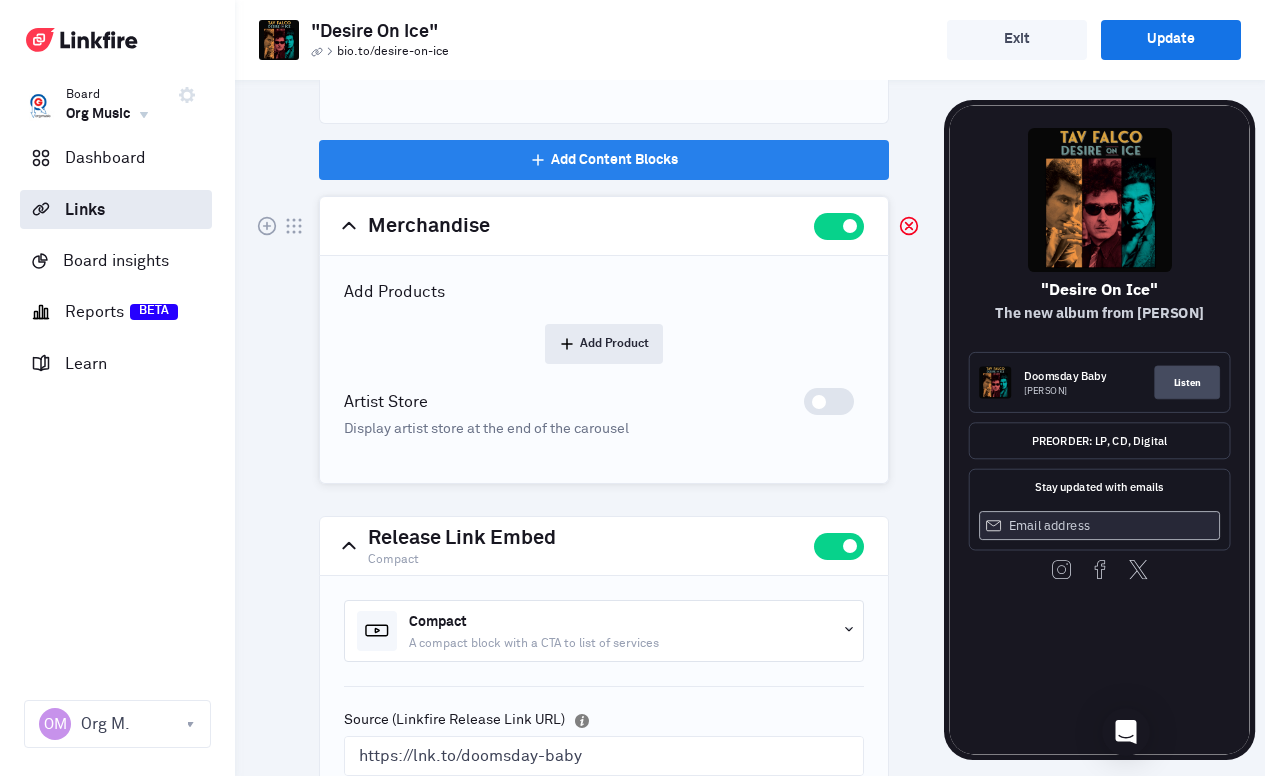 click at bounding box center (829, 401) 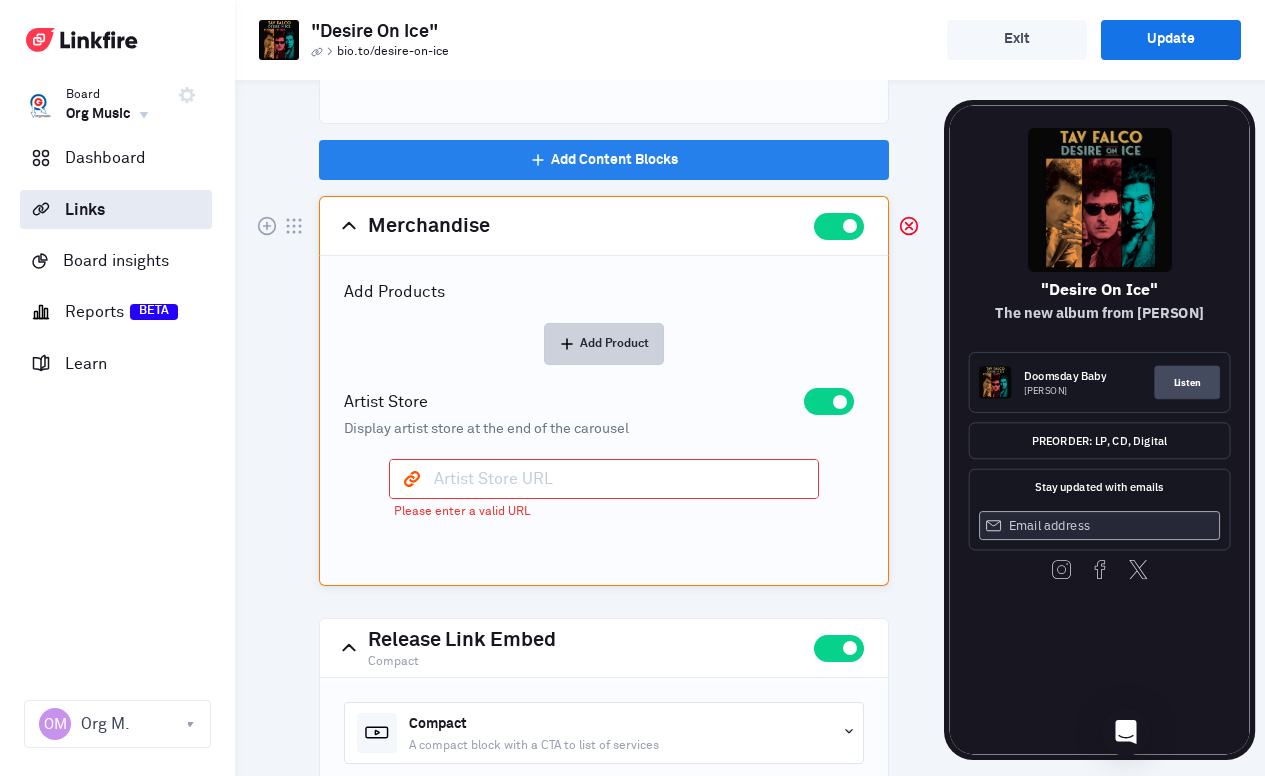 click on "Add Product" at bounding box center [614, 344] 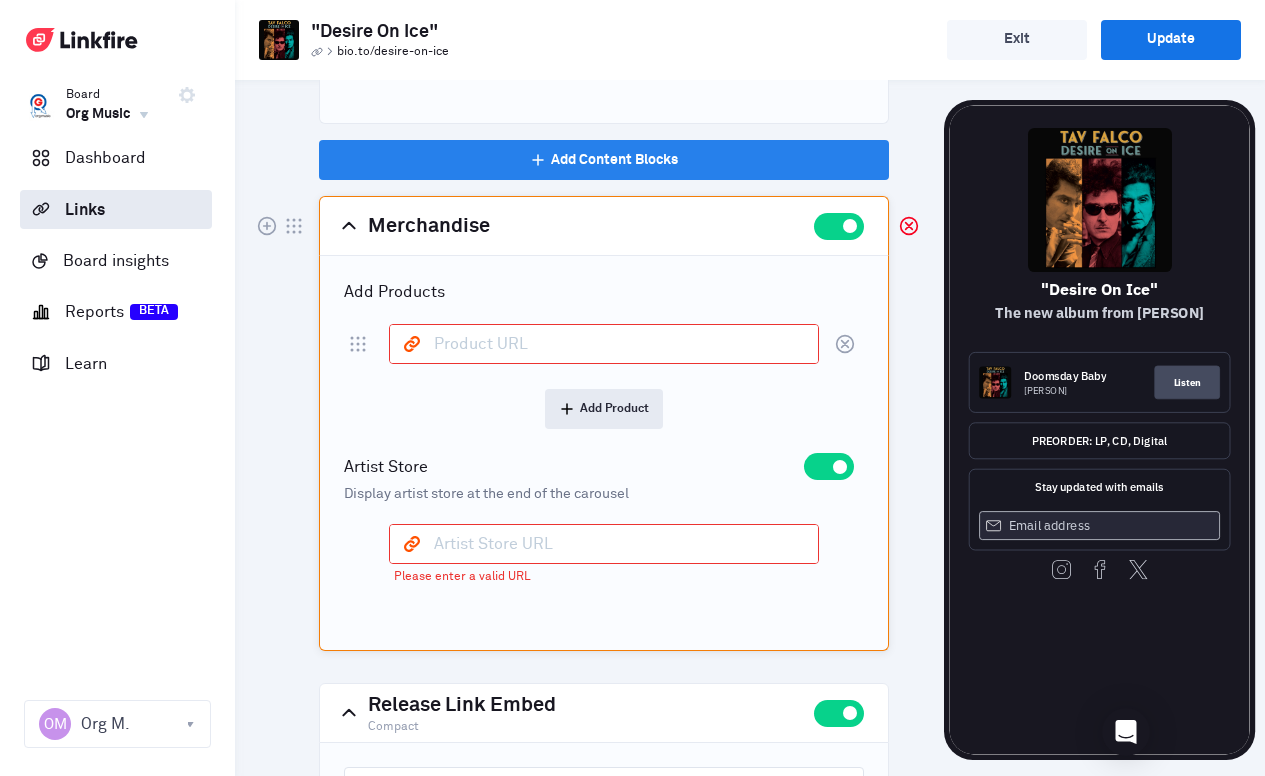 click at bounding box center (604, 344) 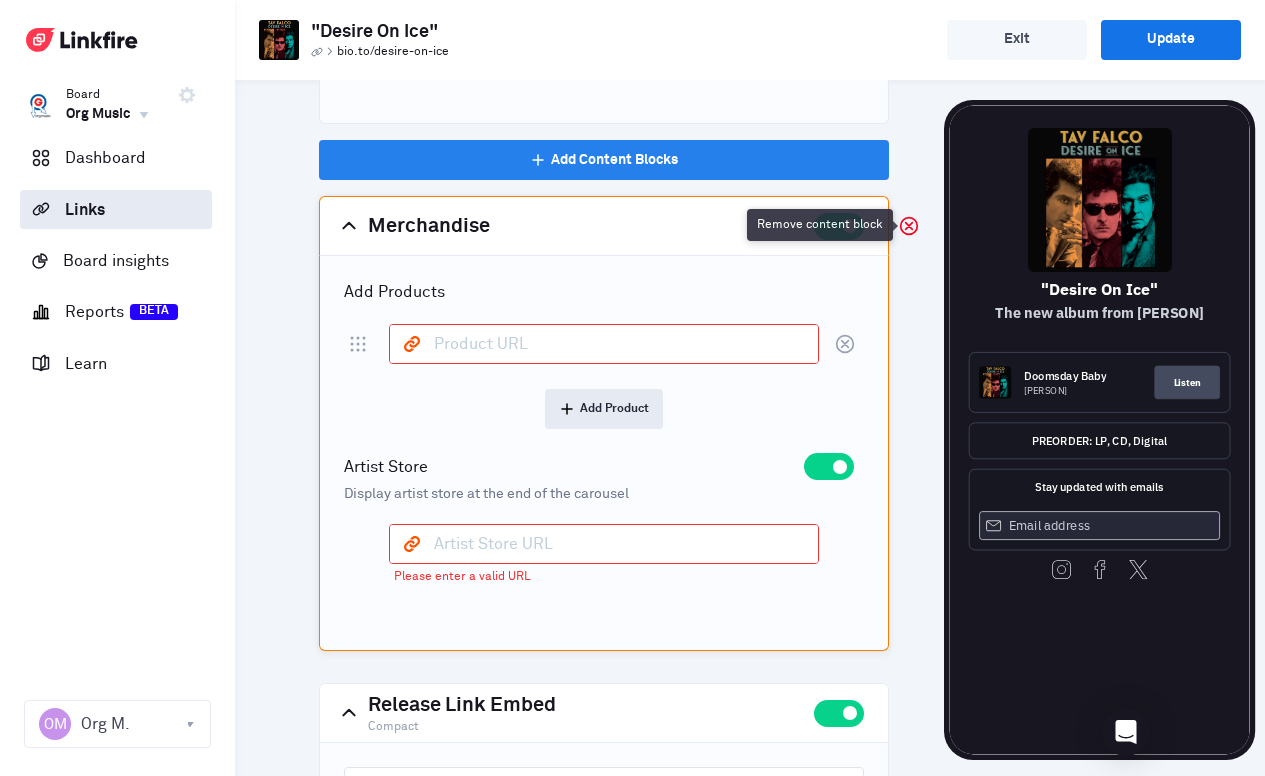 click at bounding box center [909, 226] 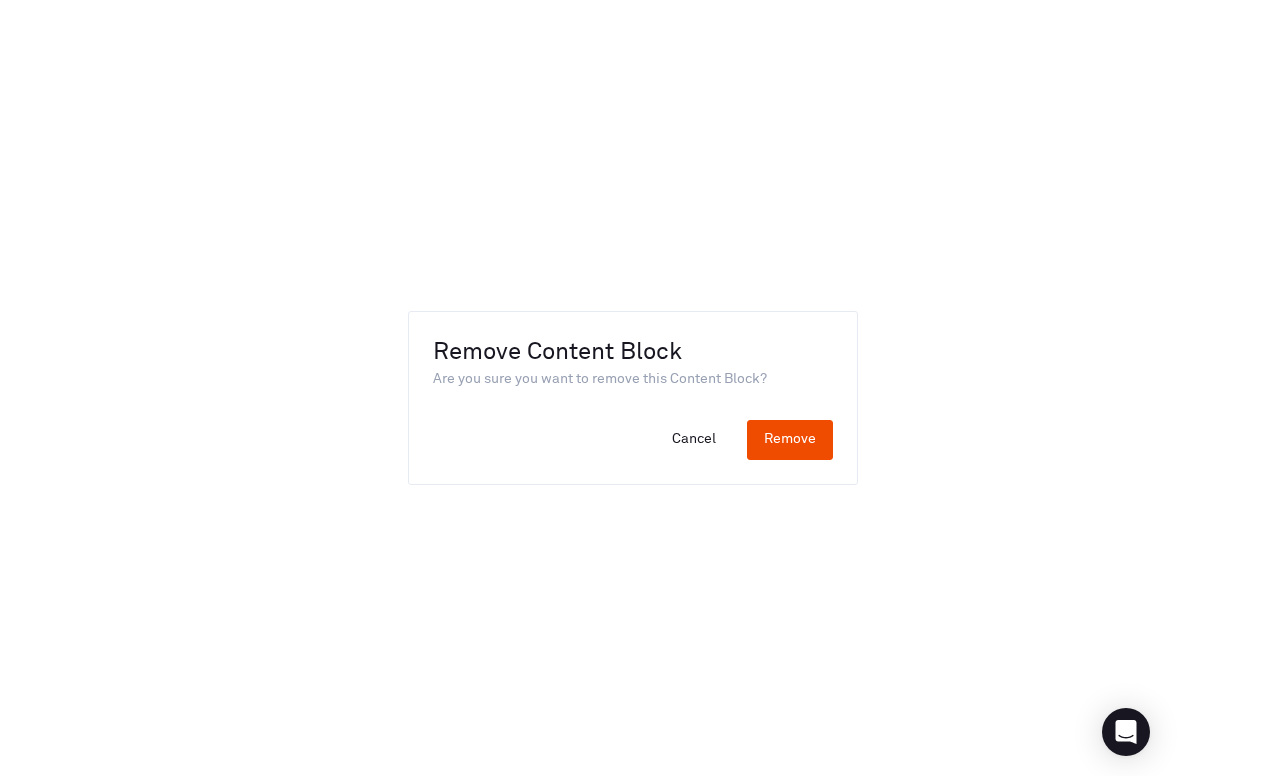 click on "Remove" at bounding box center (790, 440) 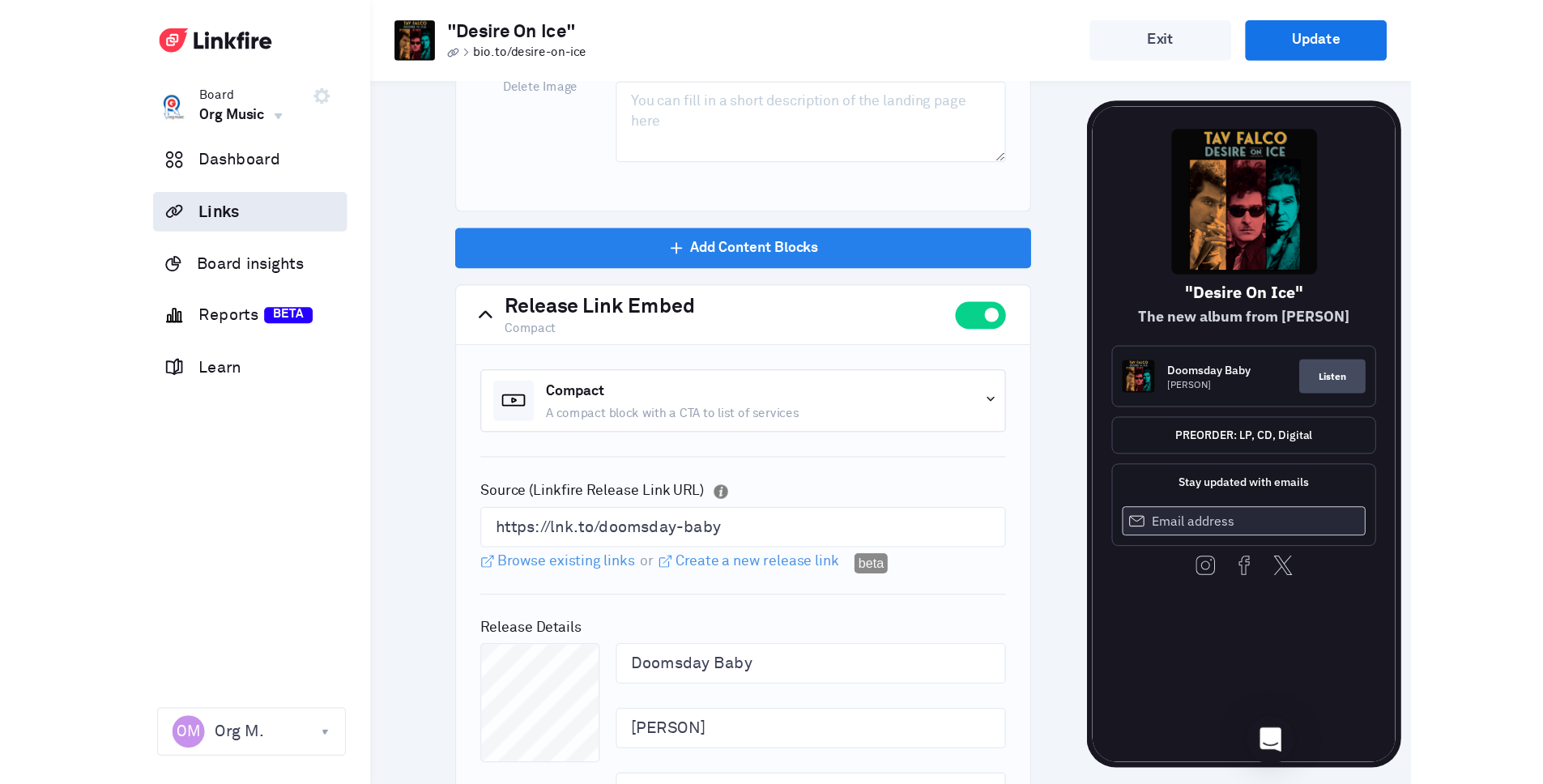 scroll, scrollTop: 518, scrollLeft: 0, axis: vertical 